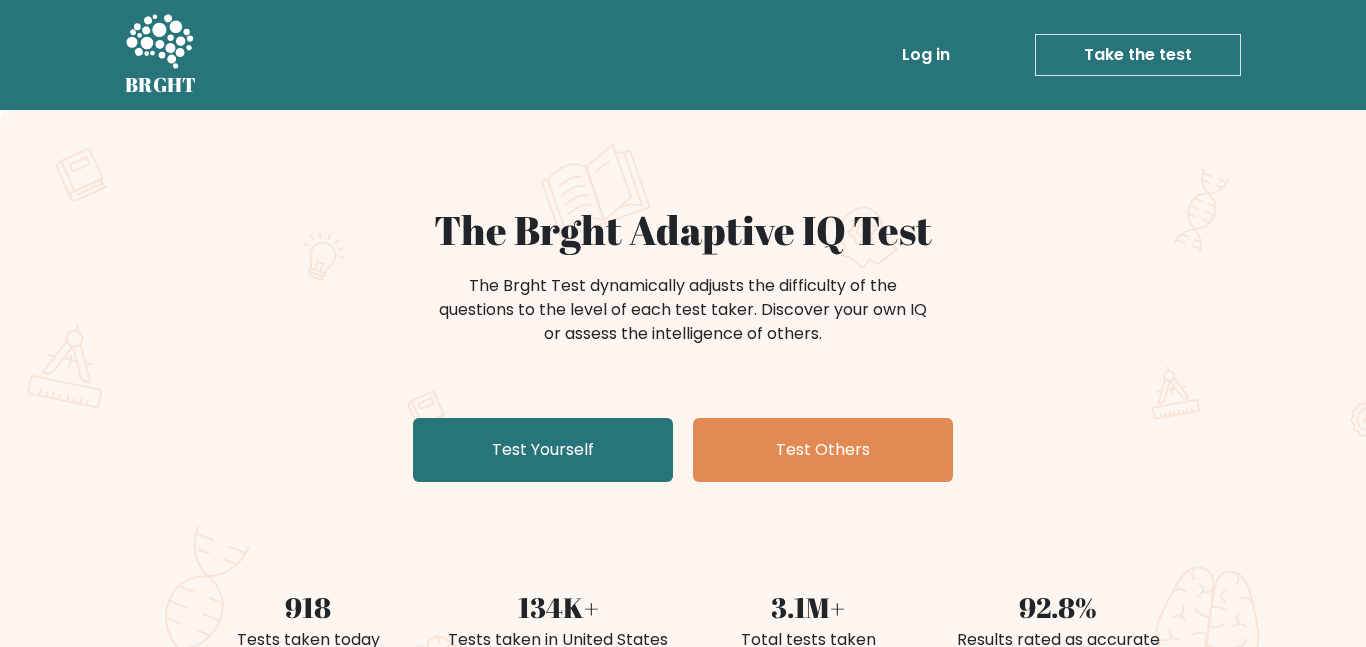 scroll, scrollTop: 0, scrollLeft: 0, axis: both 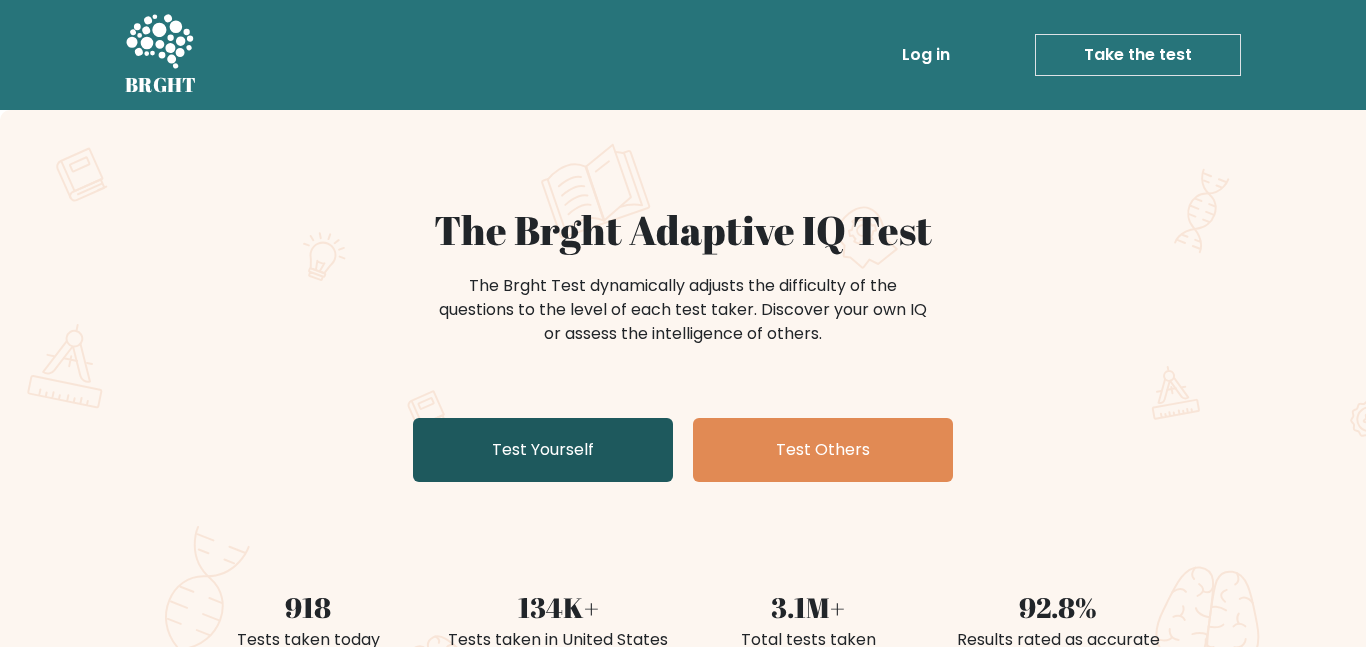 click on "Test Yourself" at bounding box center [543, 450] 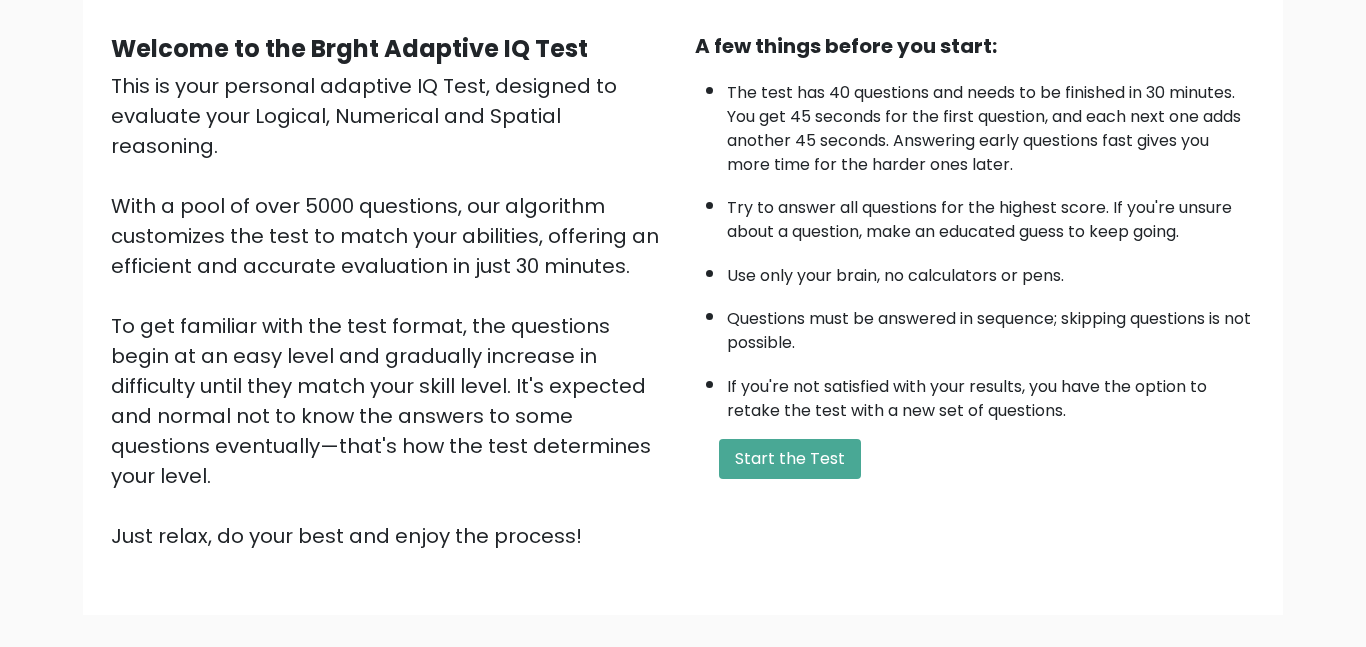 scroll, scrollTop: 191, scrollLeft: 0, axis: vertical 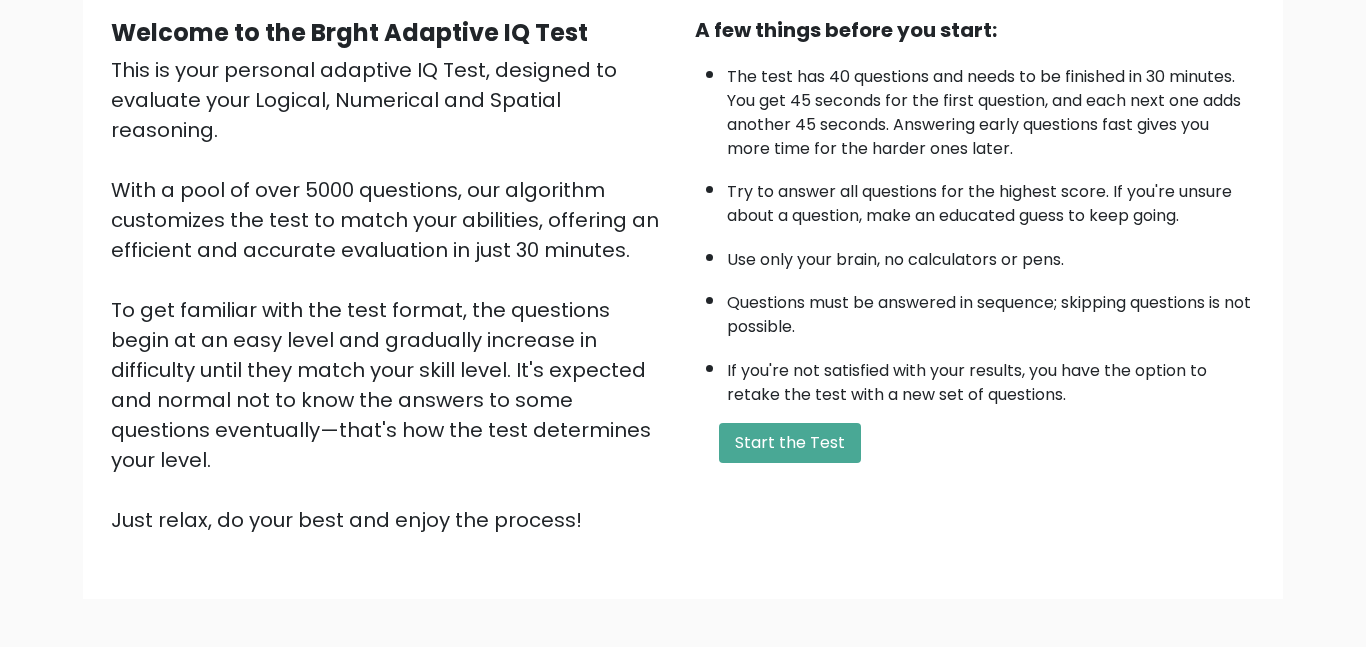click on "A few things before you start:
The test has 40 questions and needs to be finished in 30 minutes. You get 45 seconds for the first question, and each next one adds another 45 seconds. Answering early questions fast gives you more time for the harder ones later.
Try to answer all questions for the highest score. If you're unsure about a question, make an educated guess to keep going.
Use only your brain, no calculators or pens.
Questions must be answered in sequence; skipping questions is not possible.
If you're not satisfied with your results, you have the option to retake the test with a new set of questions.
Start the Test" at bounding box center (975, 275) 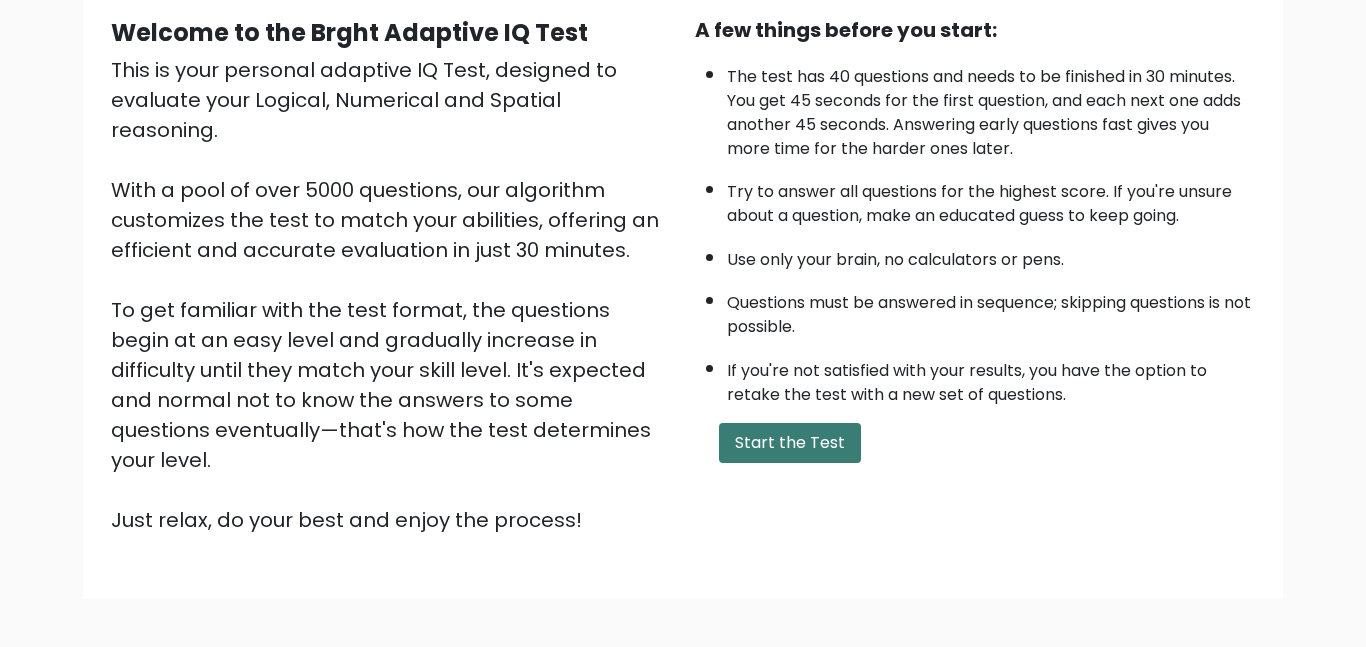 click on "Start the Test" at bounding box center [790, 443] 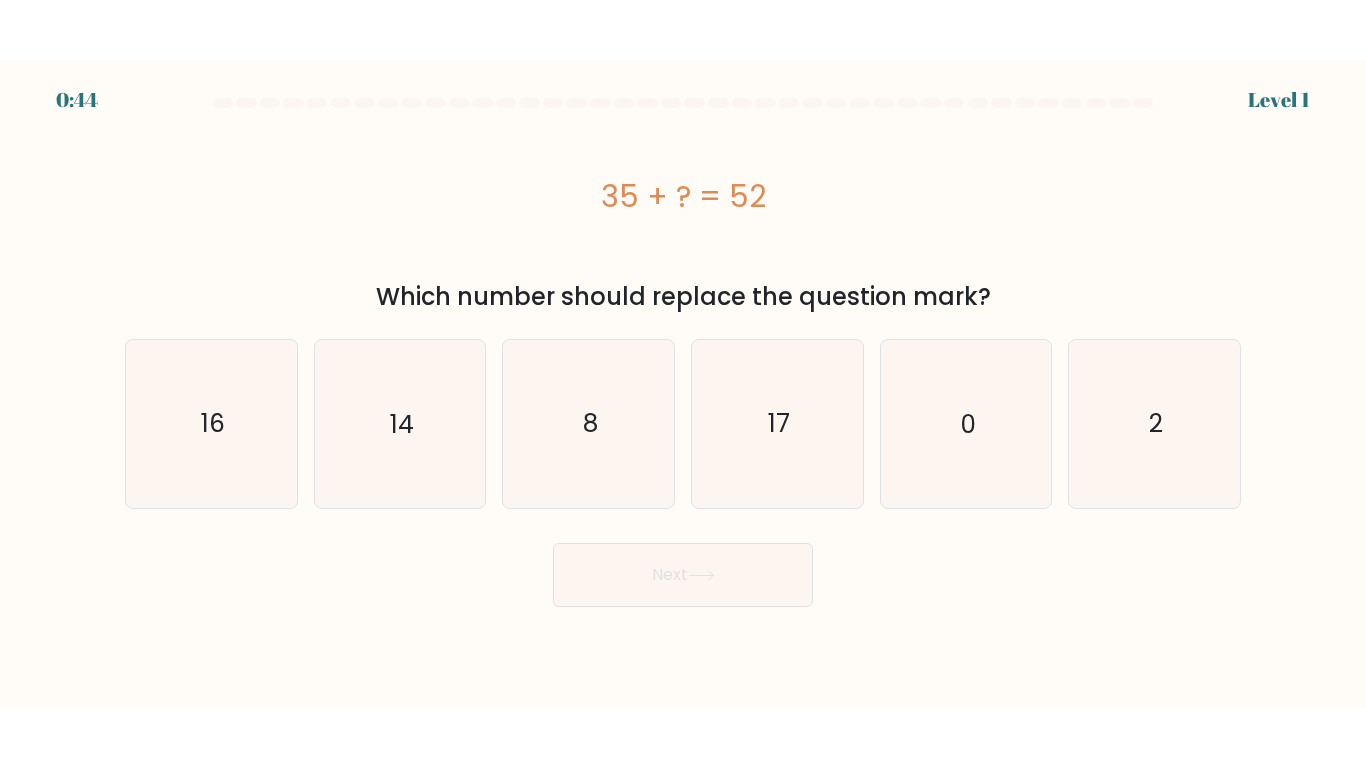 scroll, scrollTop: 0, scrollLeft: 0, axis: both 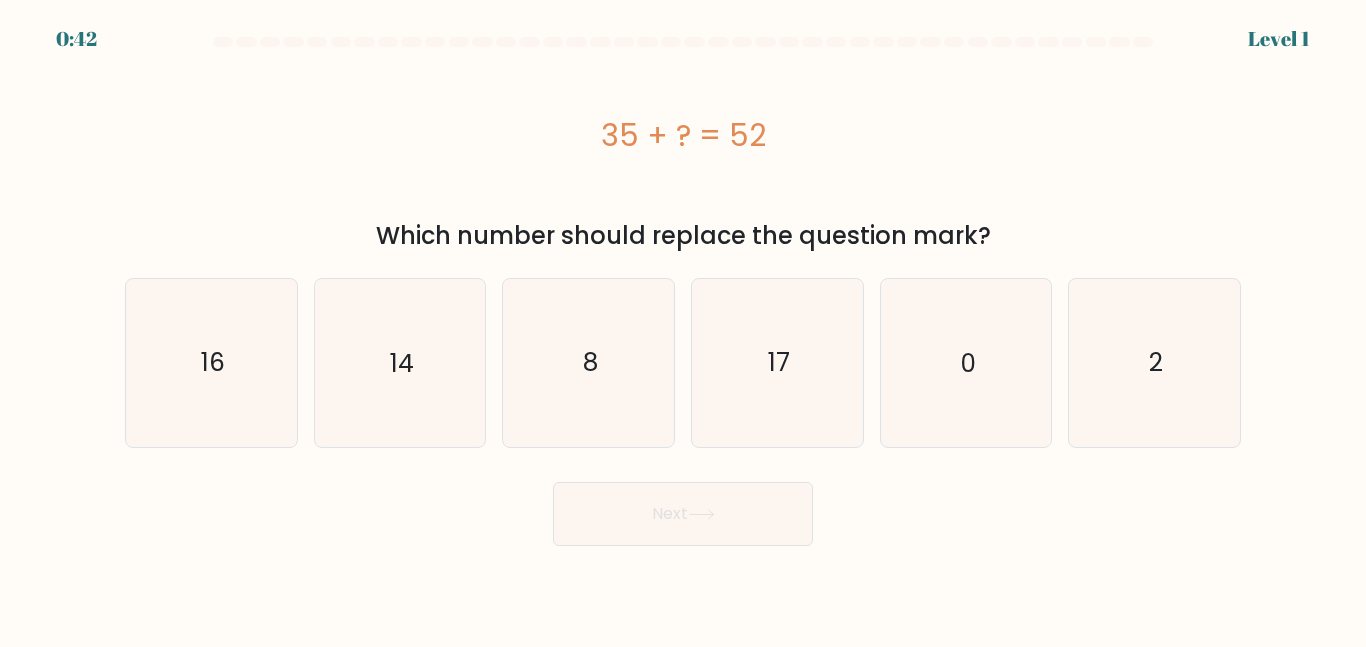 click on "17" 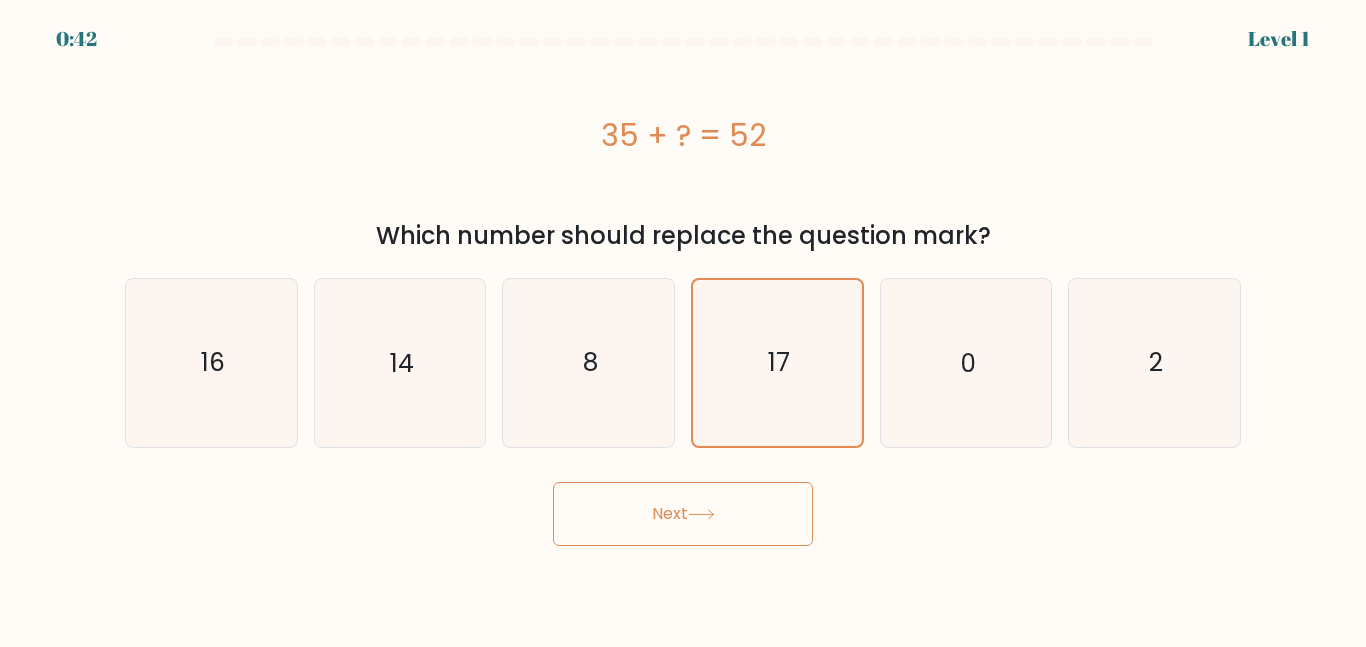 click on "Next" at bounding box center (683, 514) 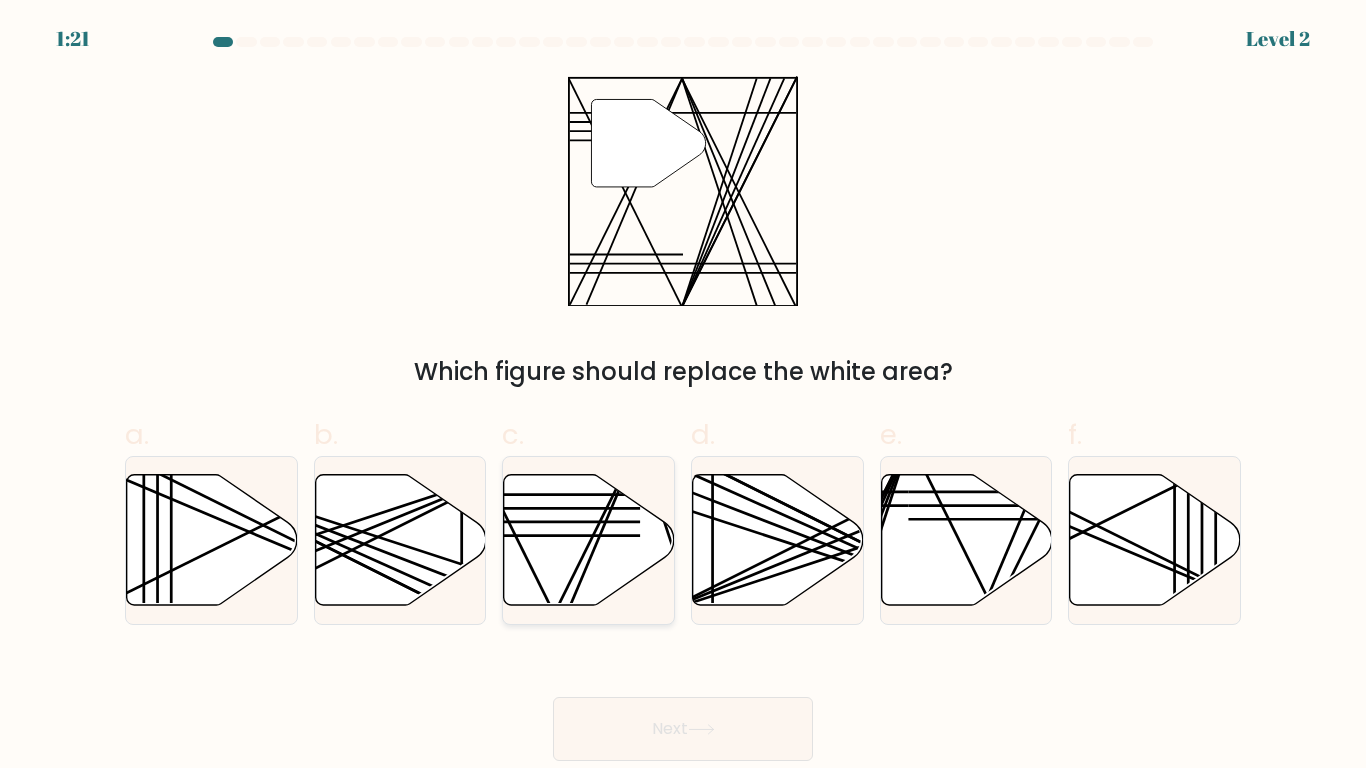 click 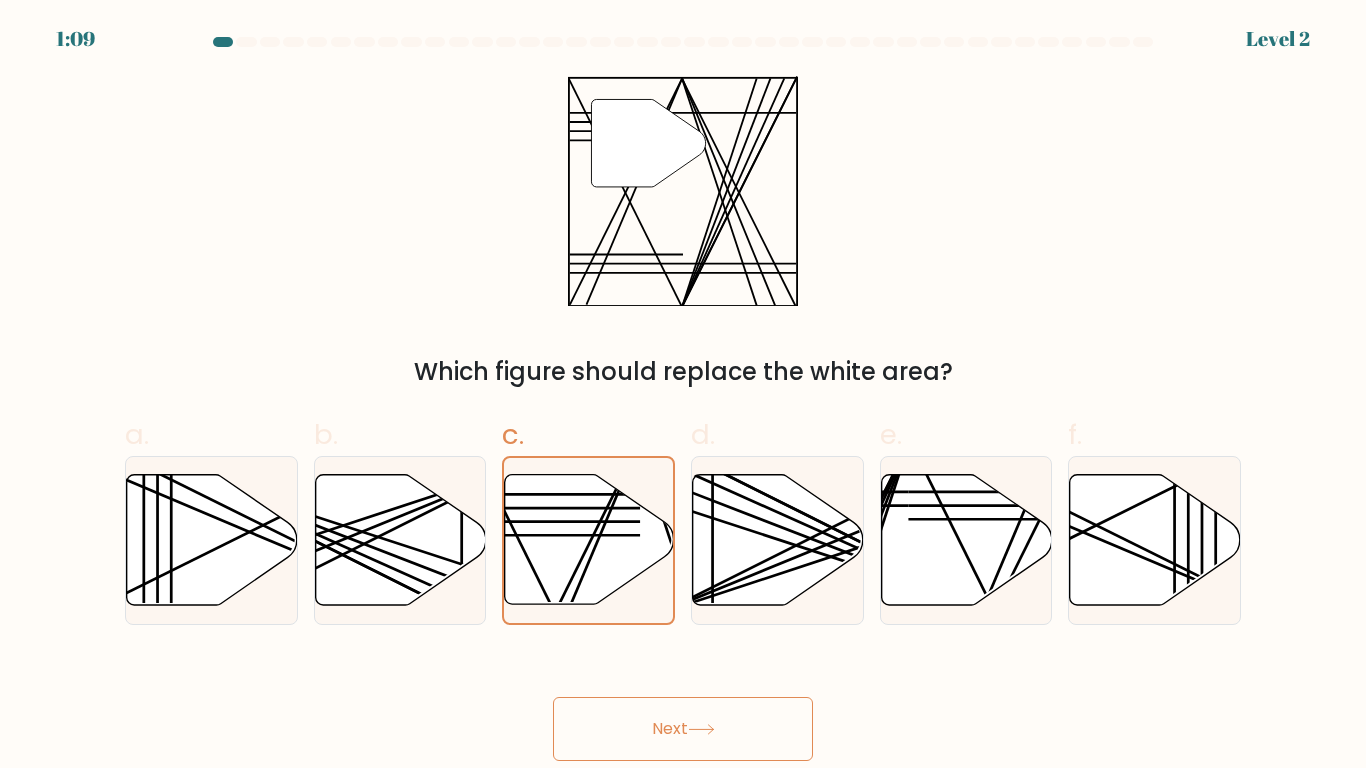 click on "Next" at bounding box center [683, 729] 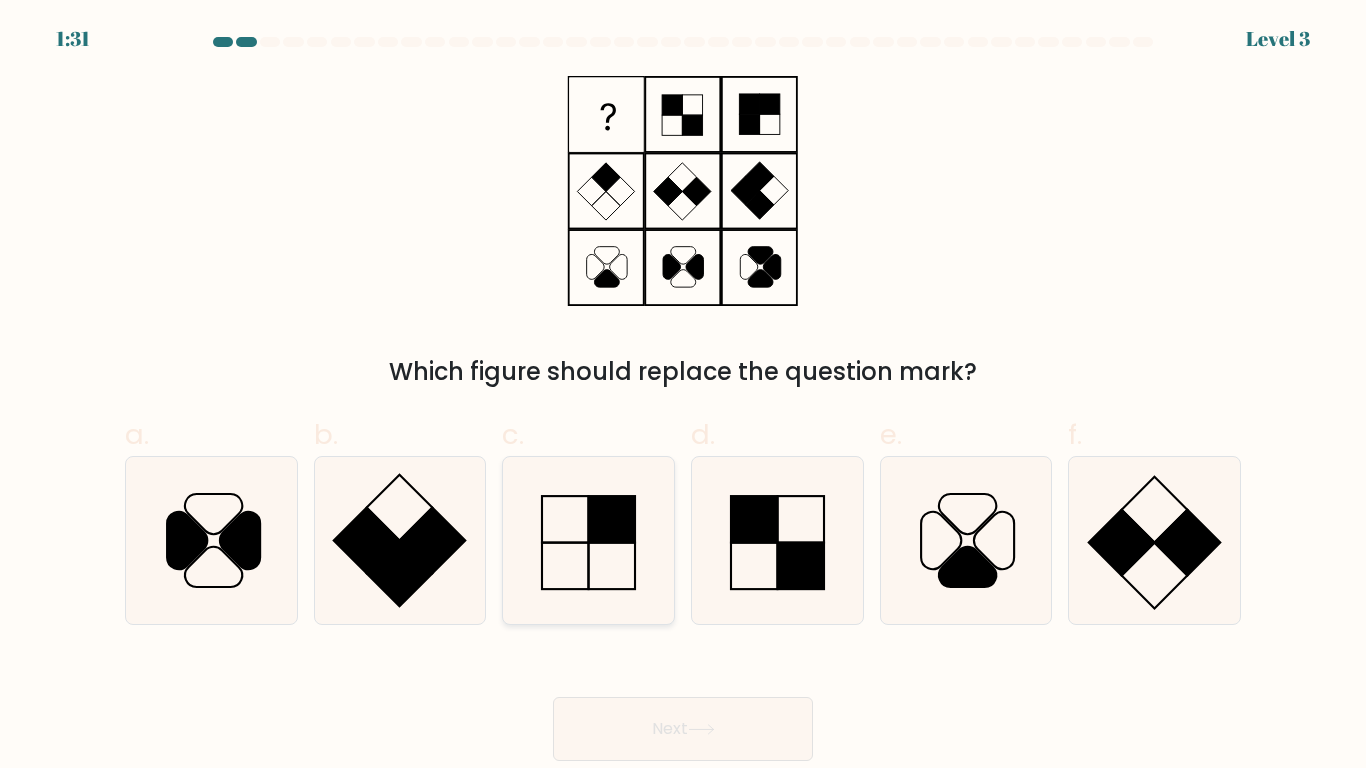 click 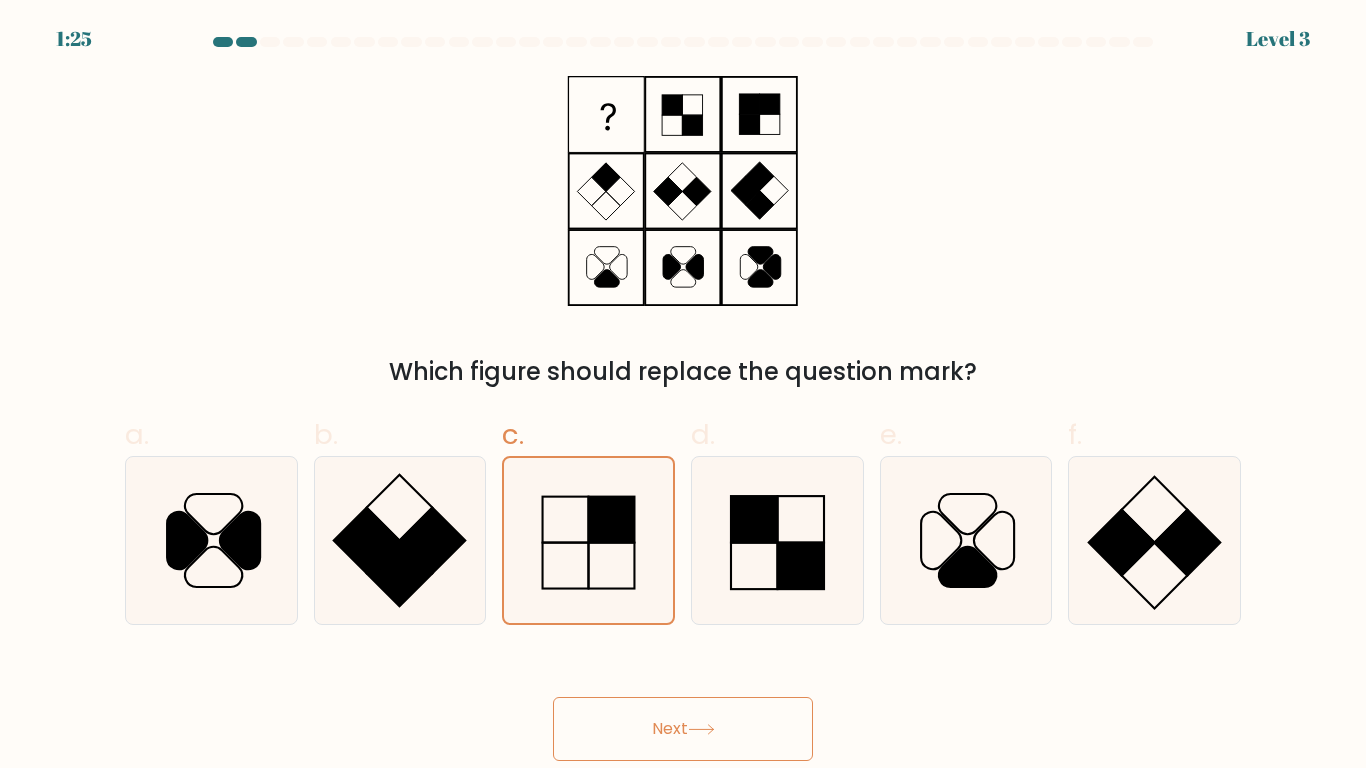 click on "Next" at bounding box center (683, 729) 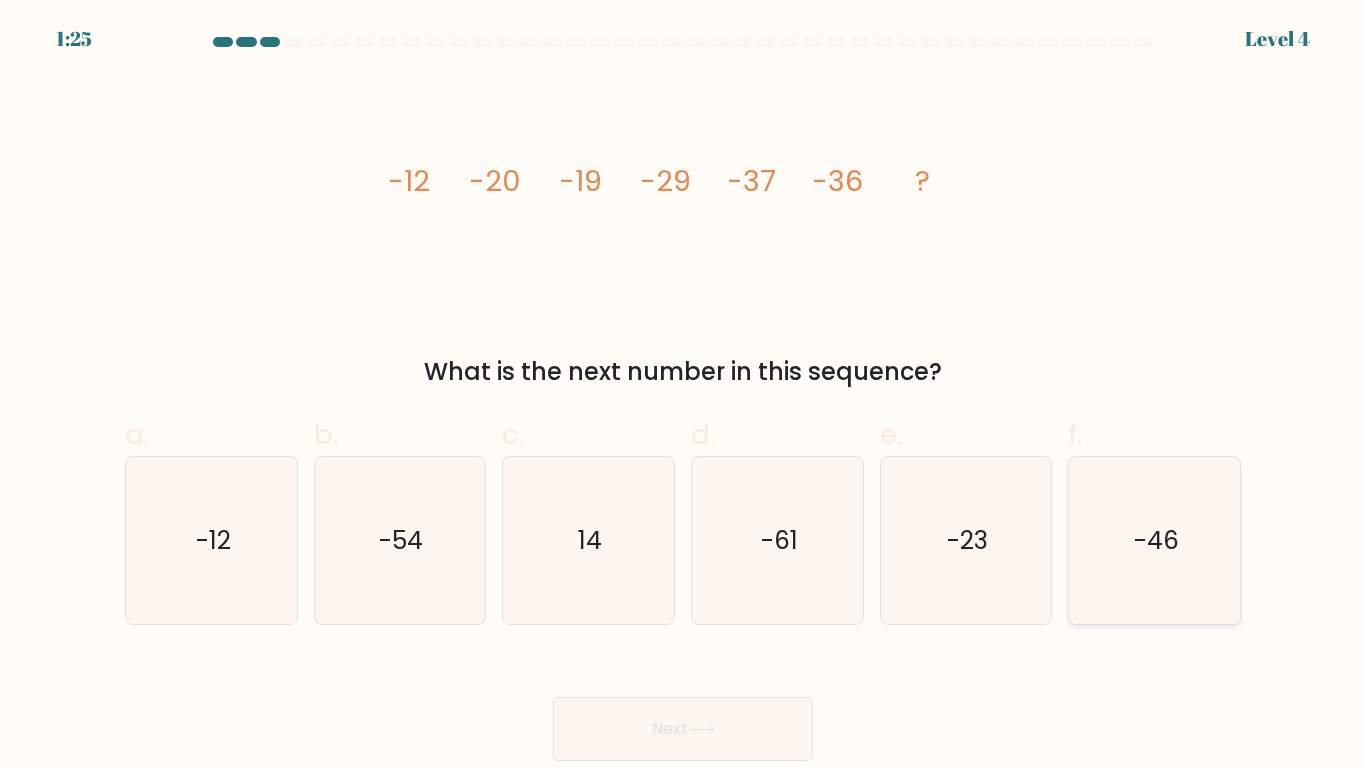 click on "-46" 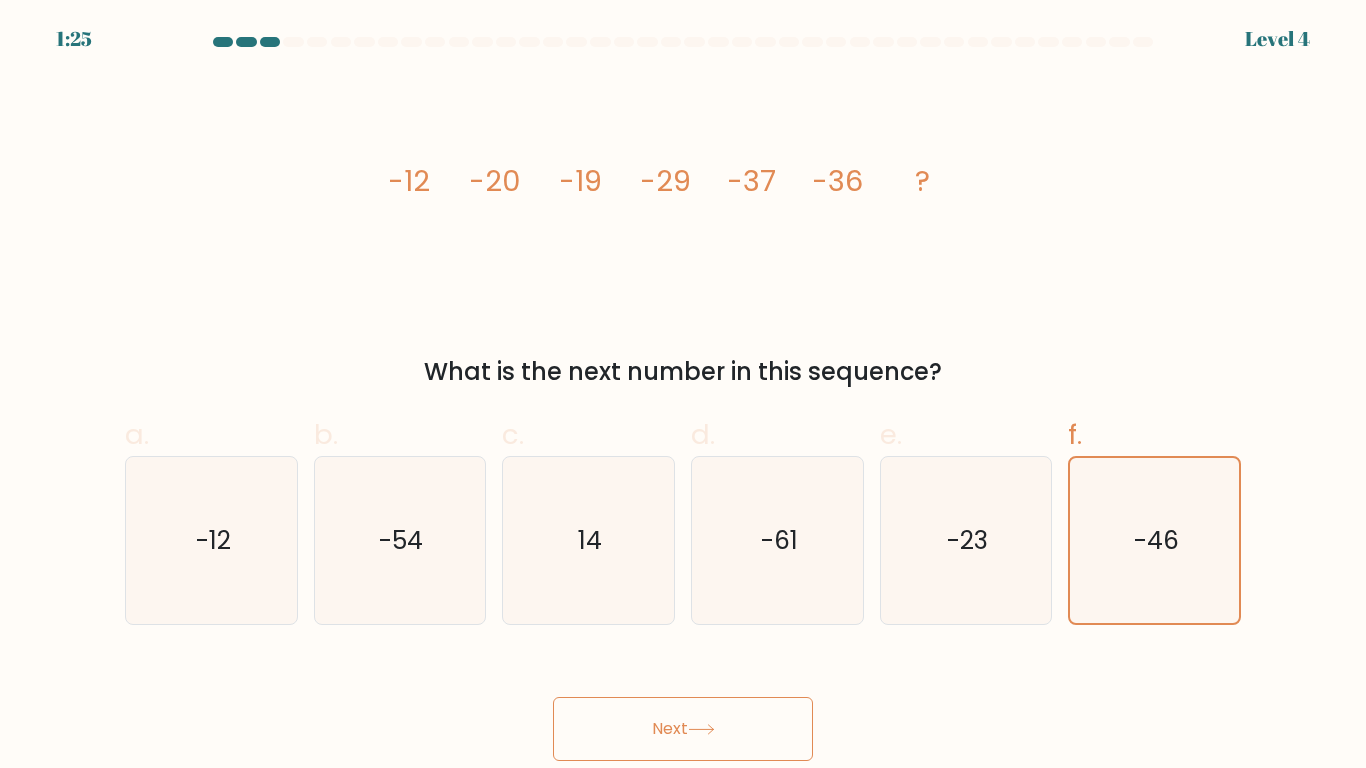 click on "Next" at bounding box center (683, 729) 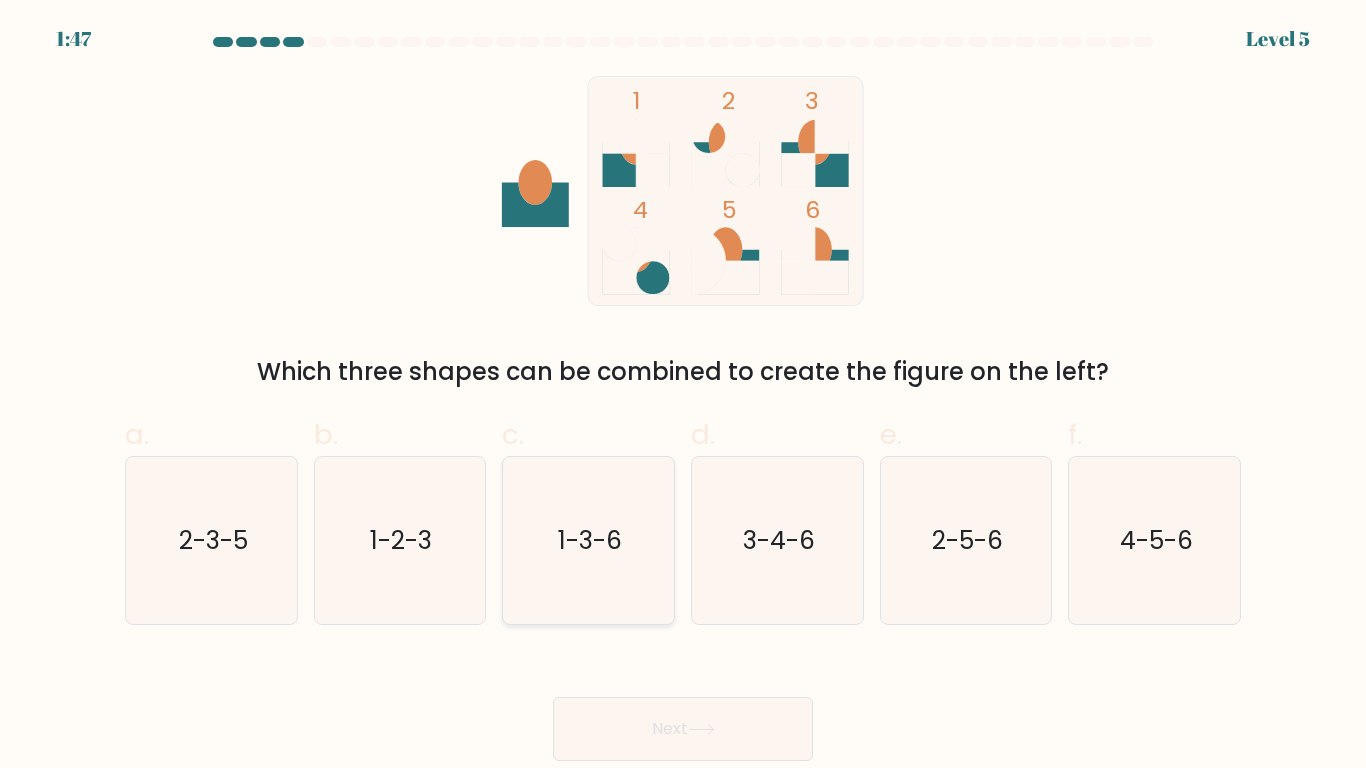 click on "1-3-6" 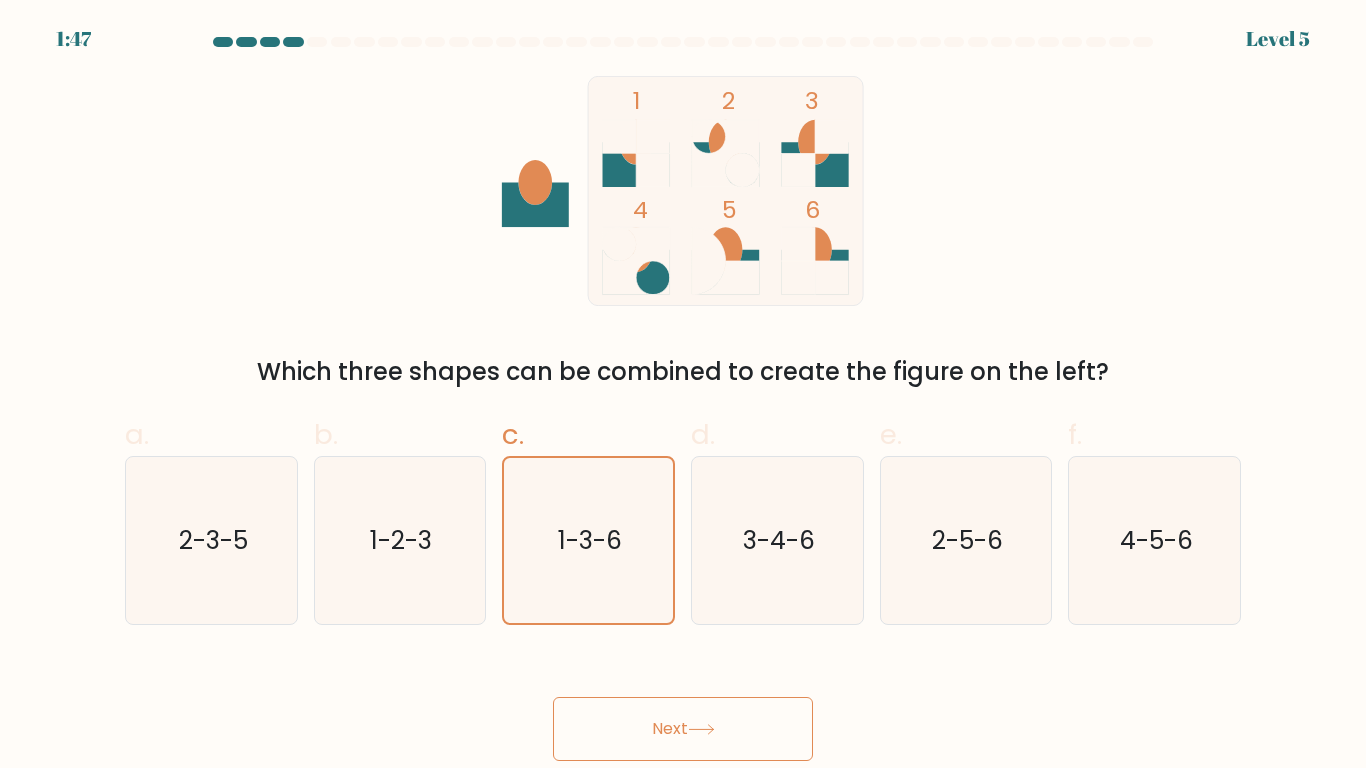 click on "Next" at bounding box center [683, 729] 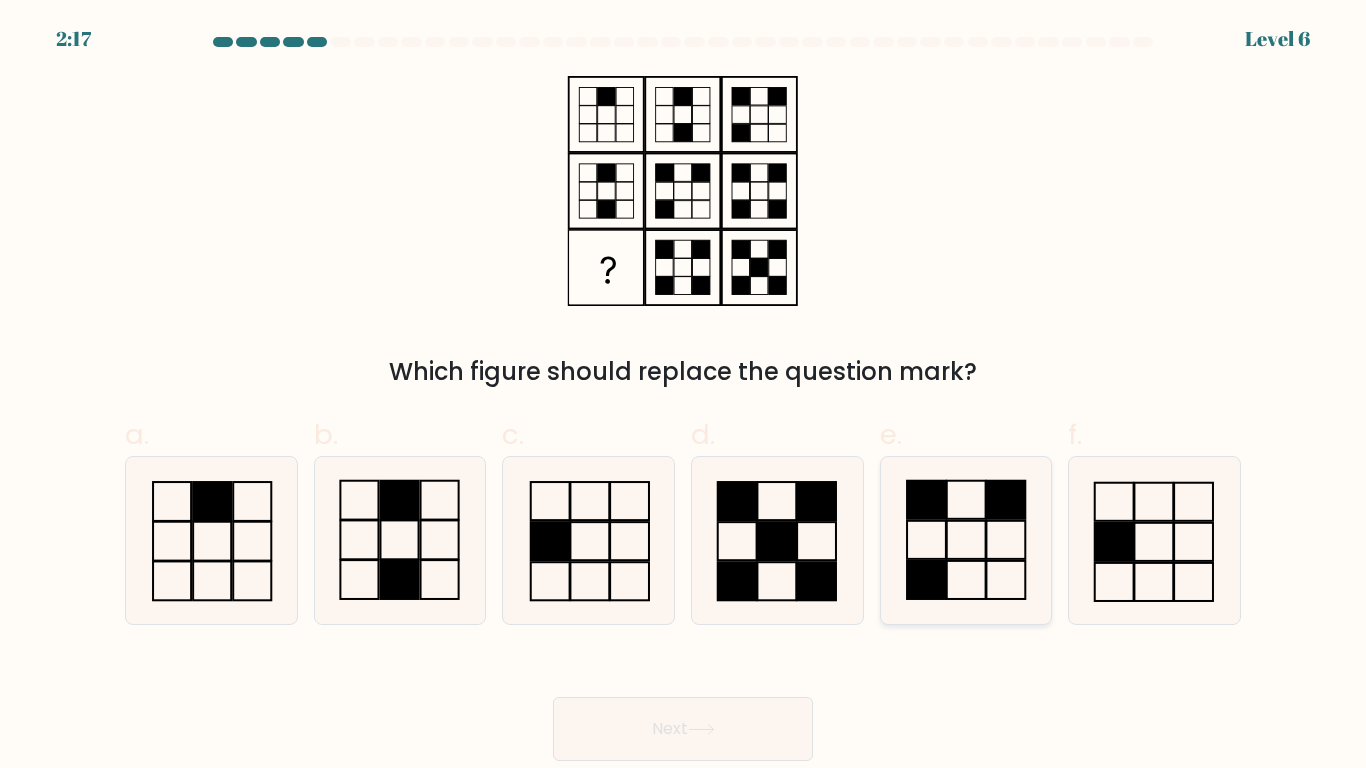 click 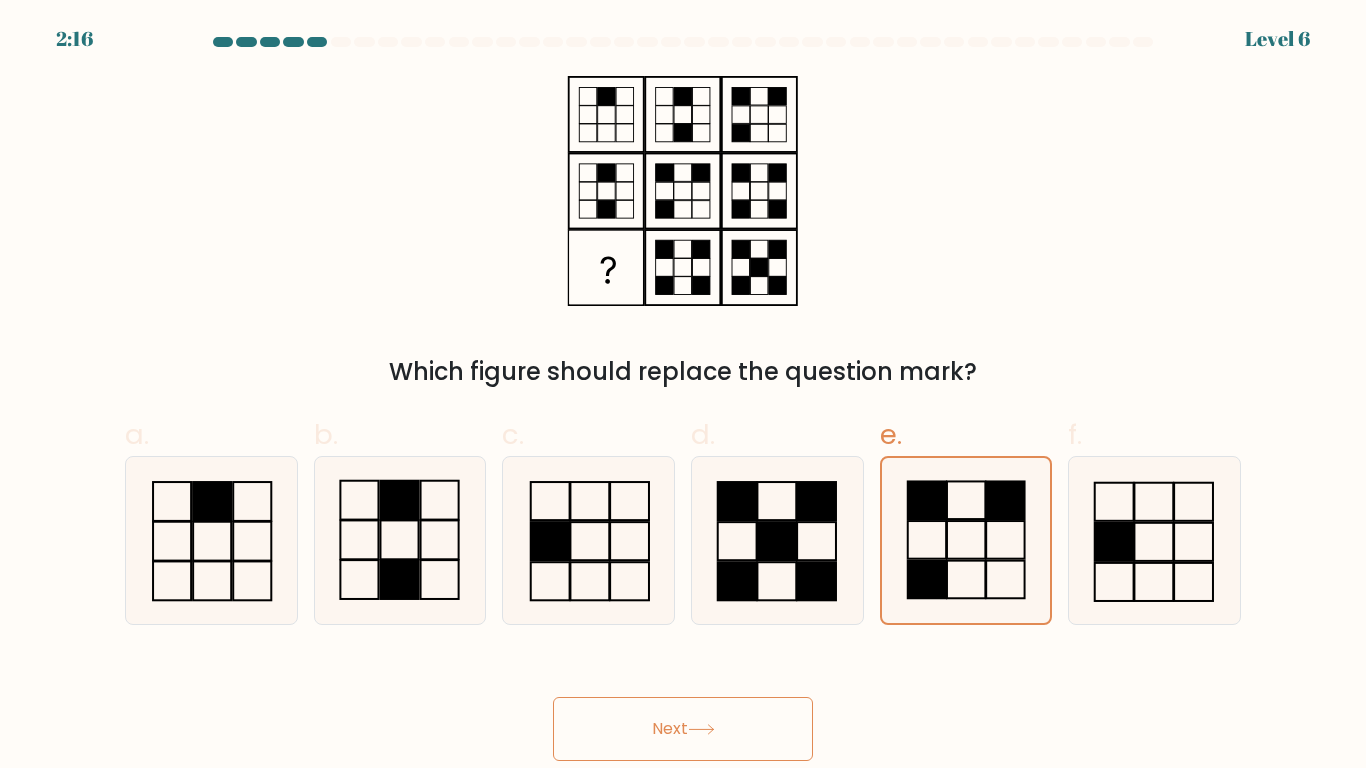 click on "Next" at bounding box center [683, 729] 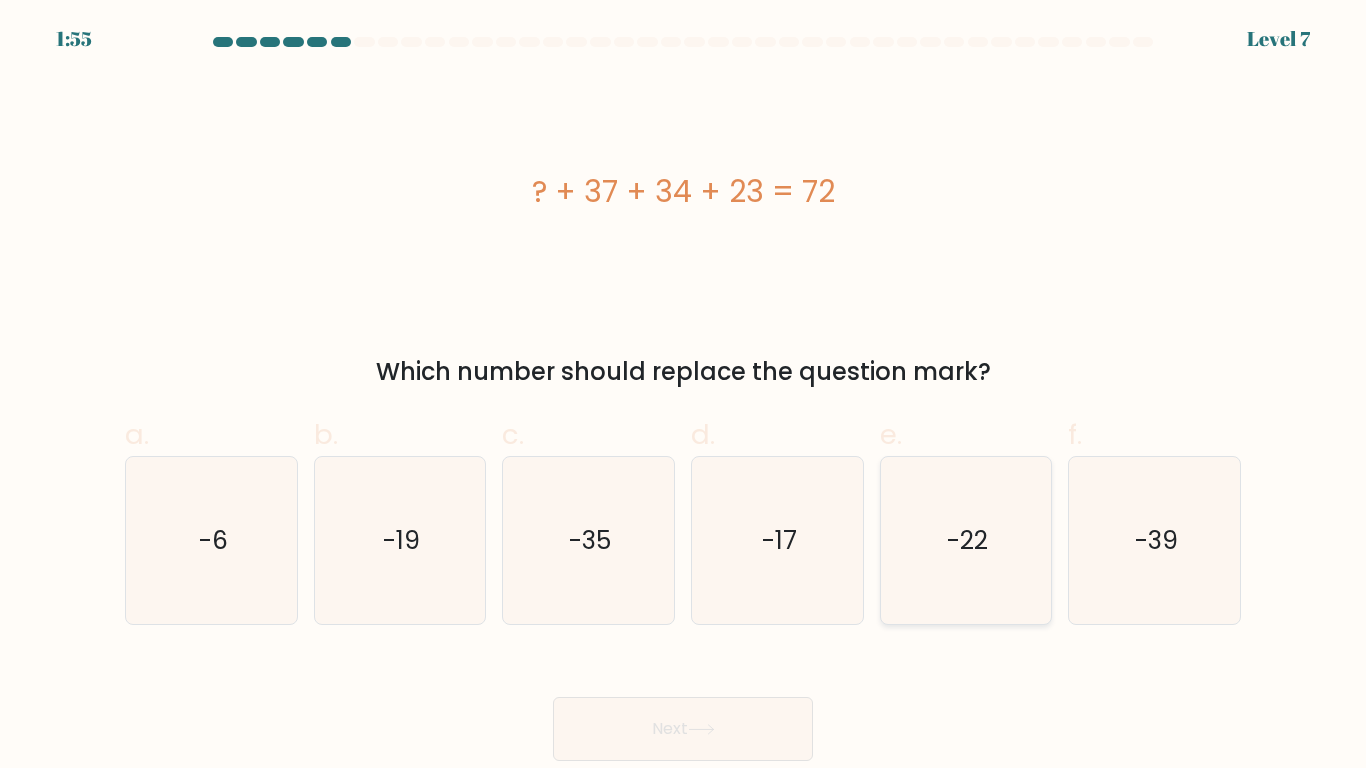 click on "-22" 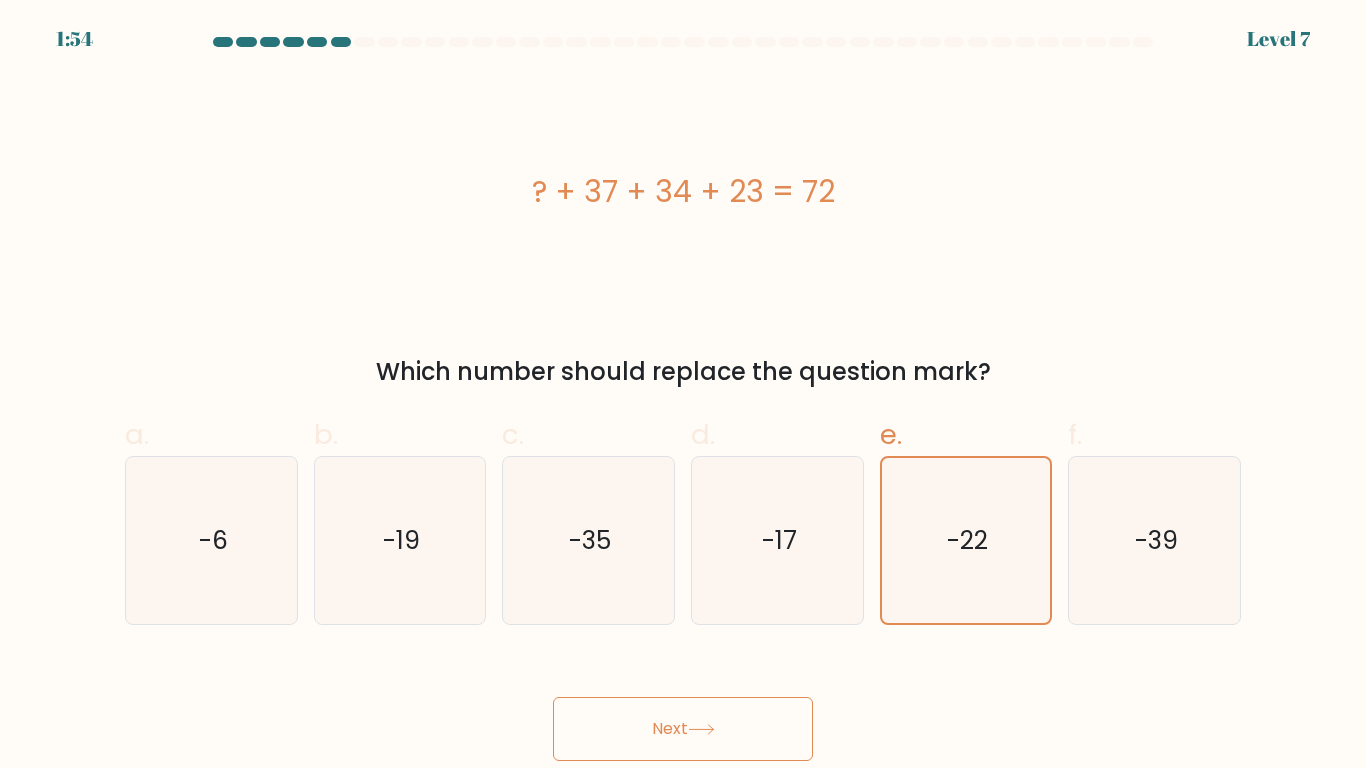 click on "Next" at bounding box center (683, 705) 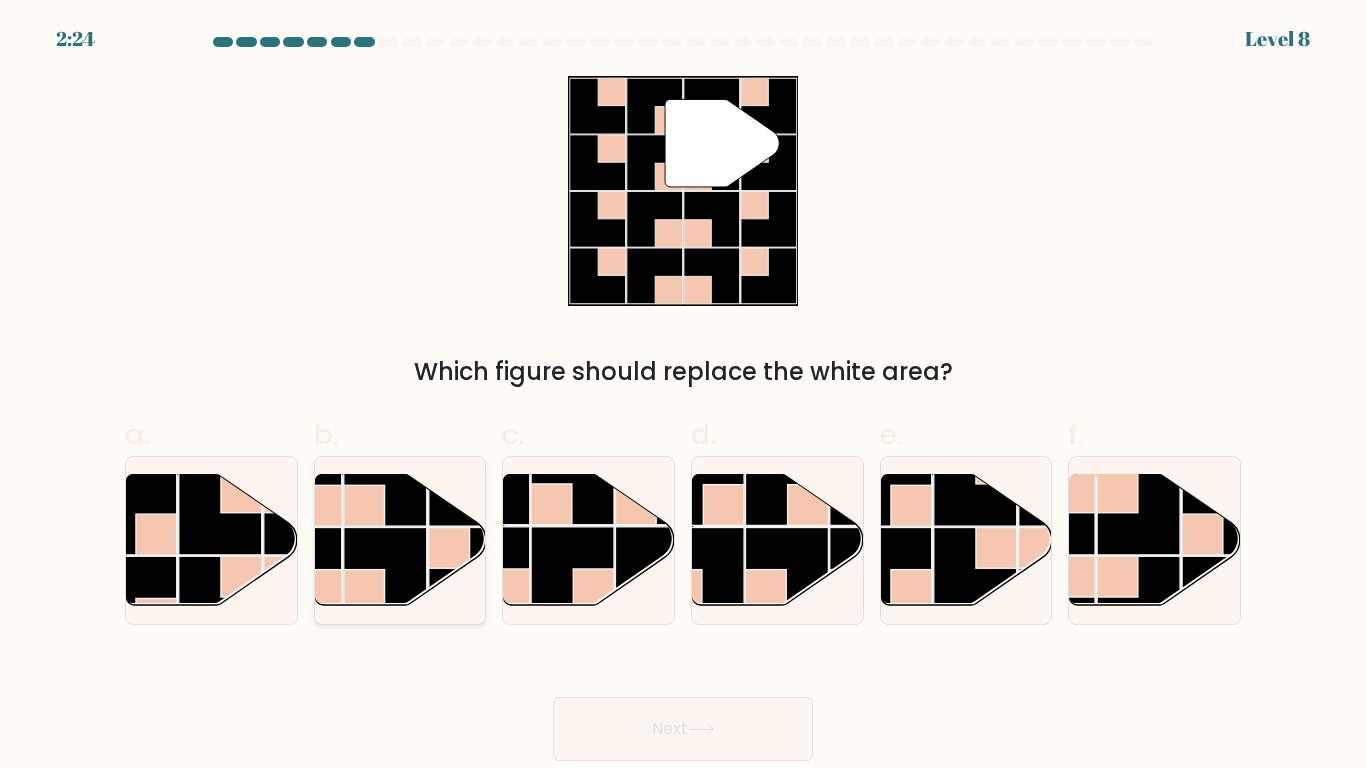 click 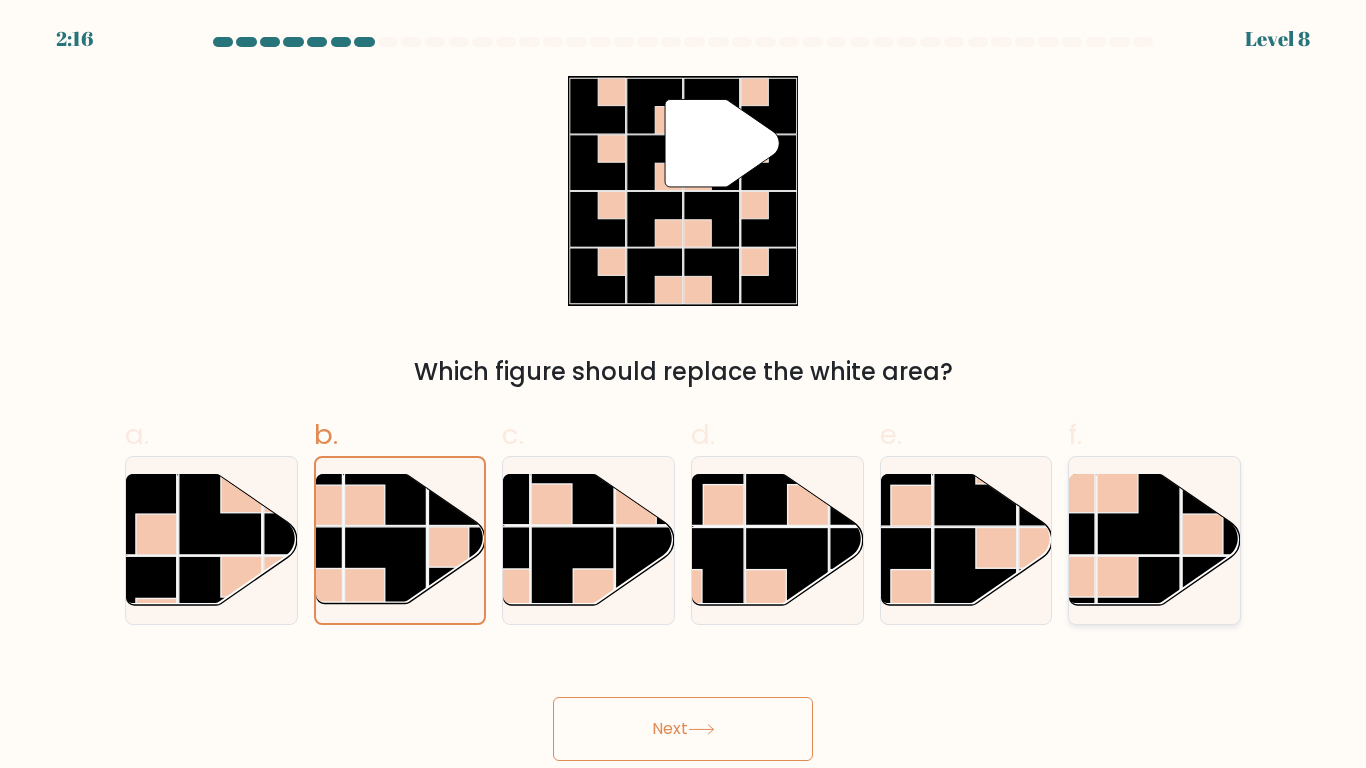 click 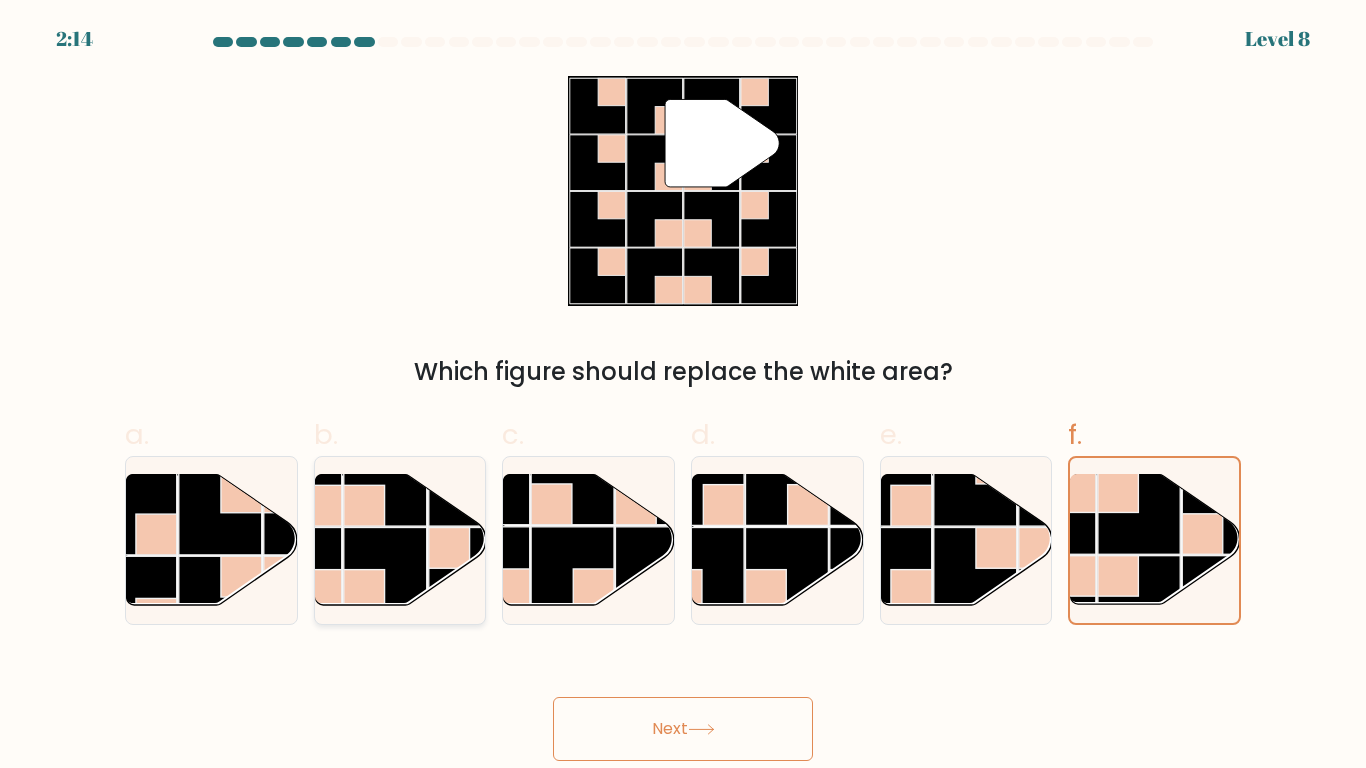 click 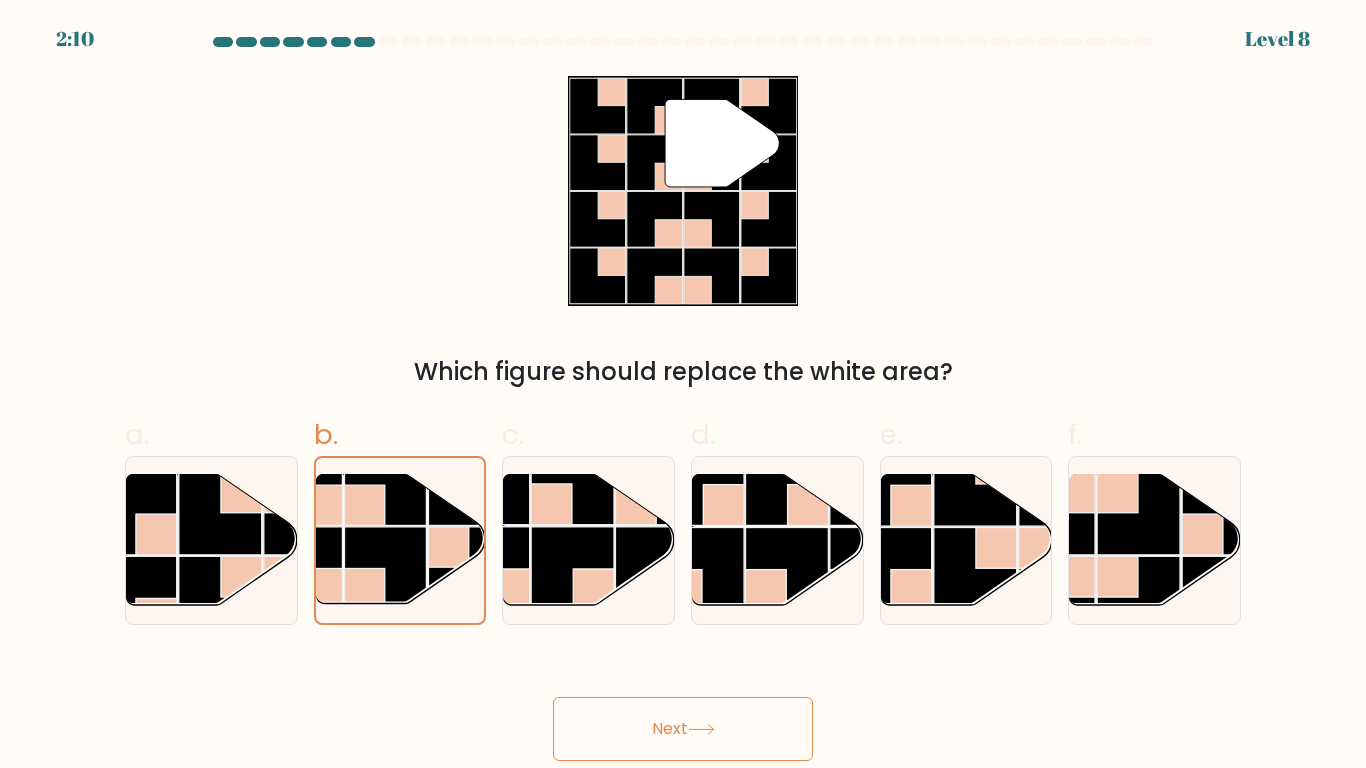 click on "Next" at bounding box center [683, 705] 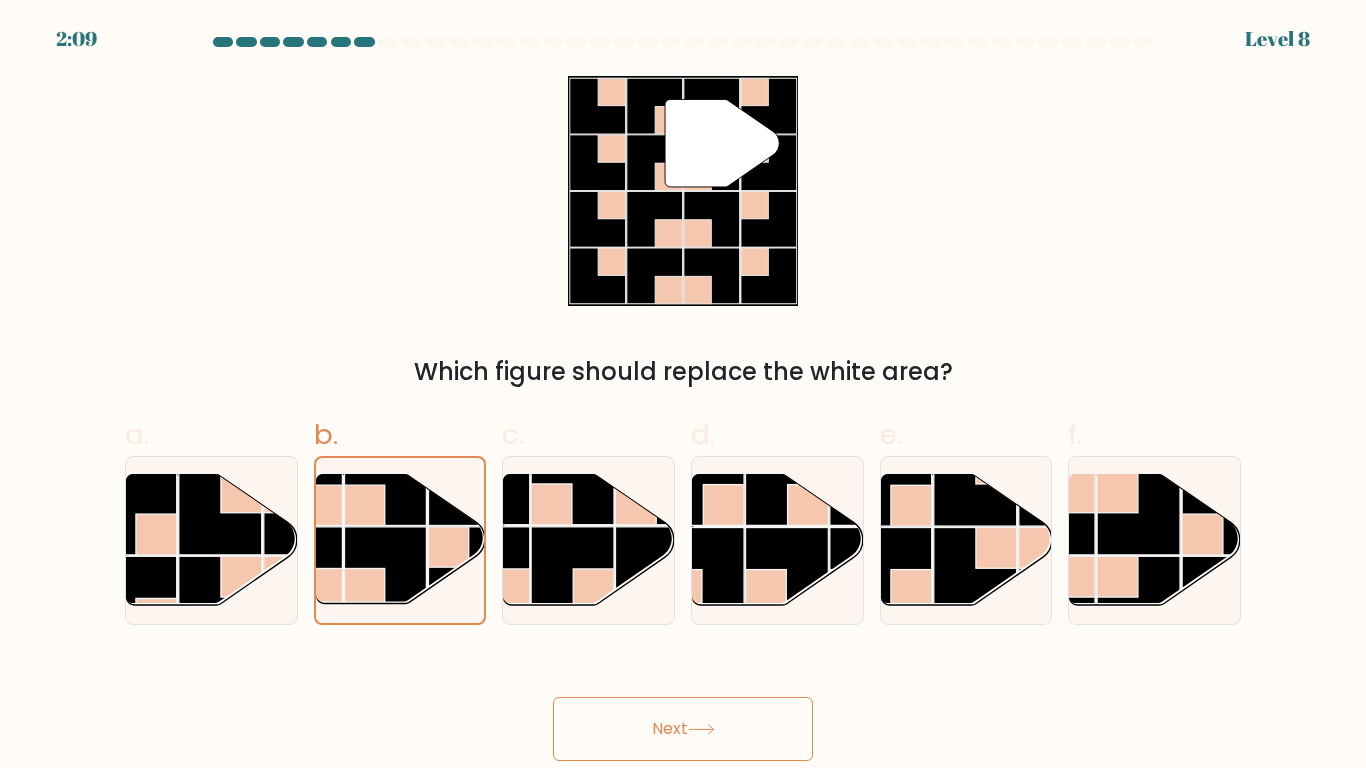 click on "Next" at bounding box center [683, 729] 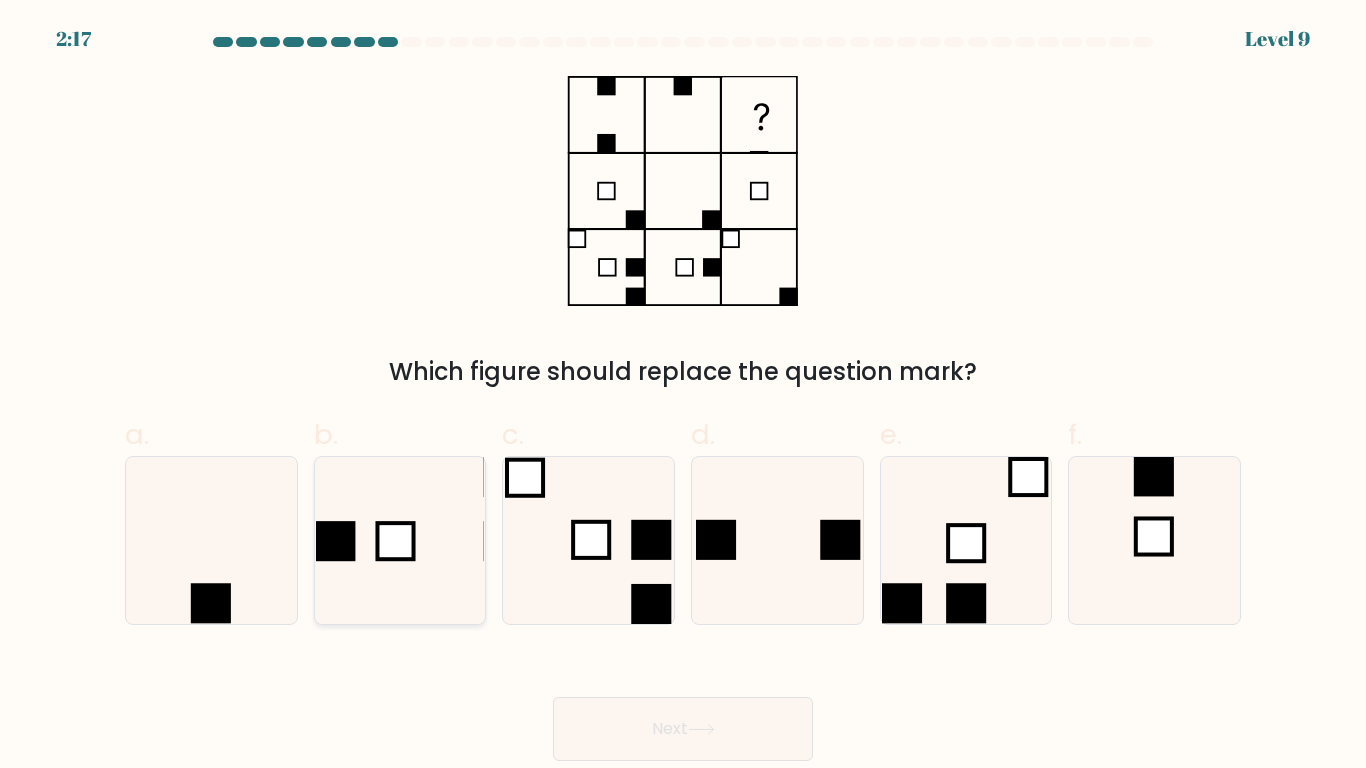 click 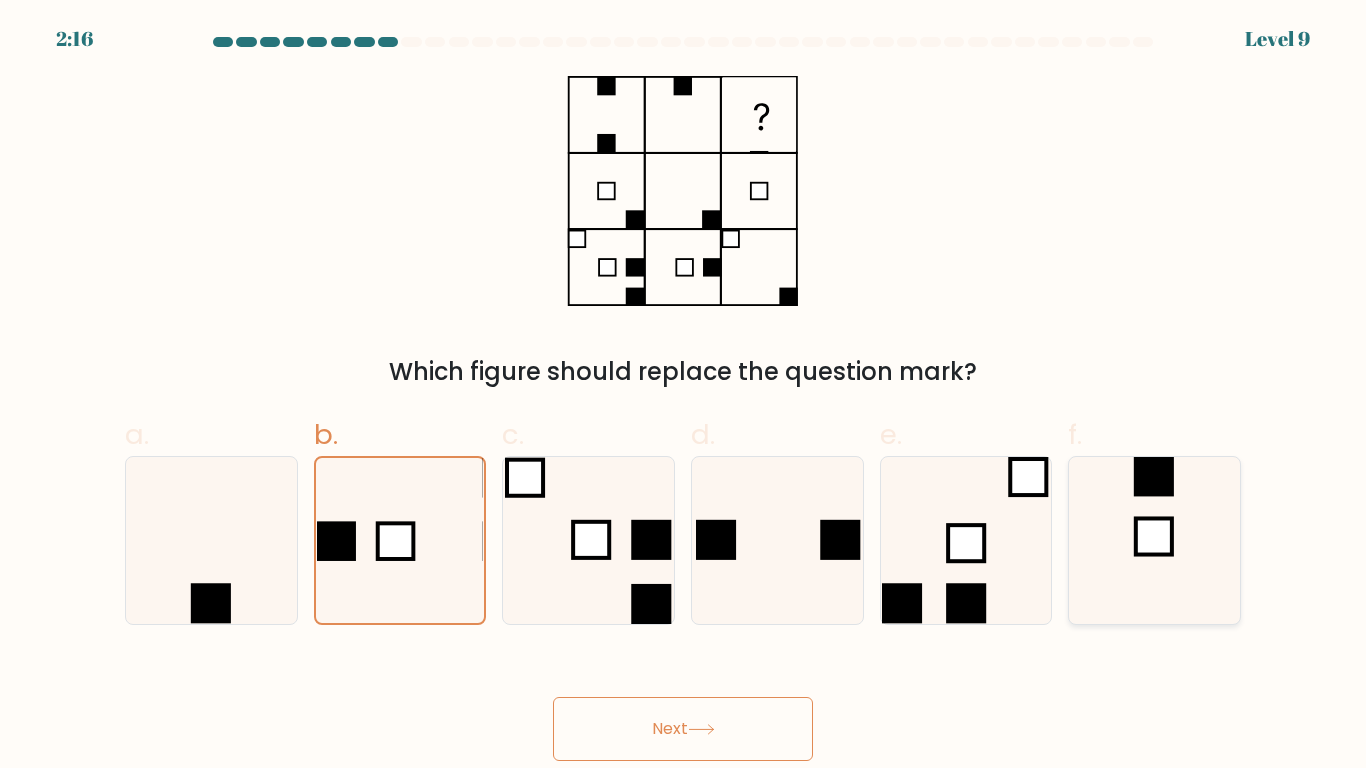 click 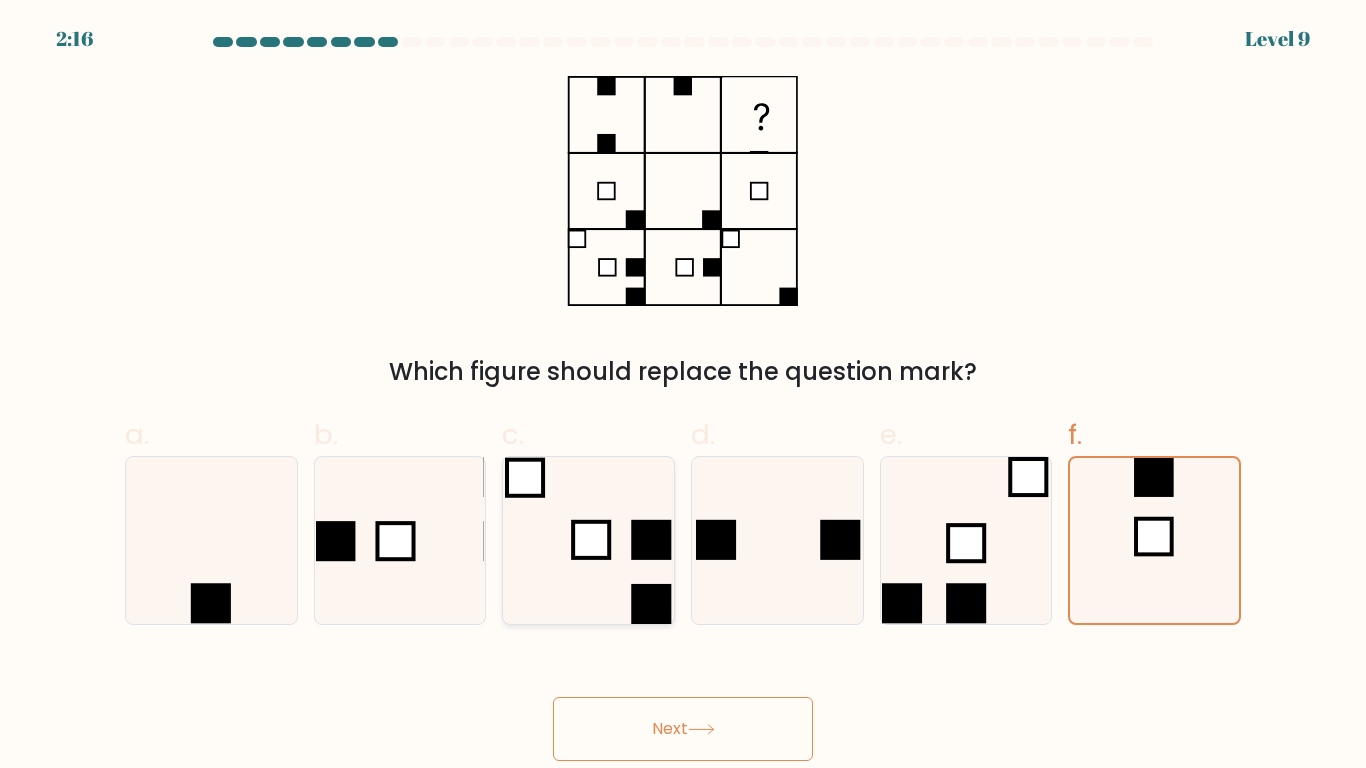 click 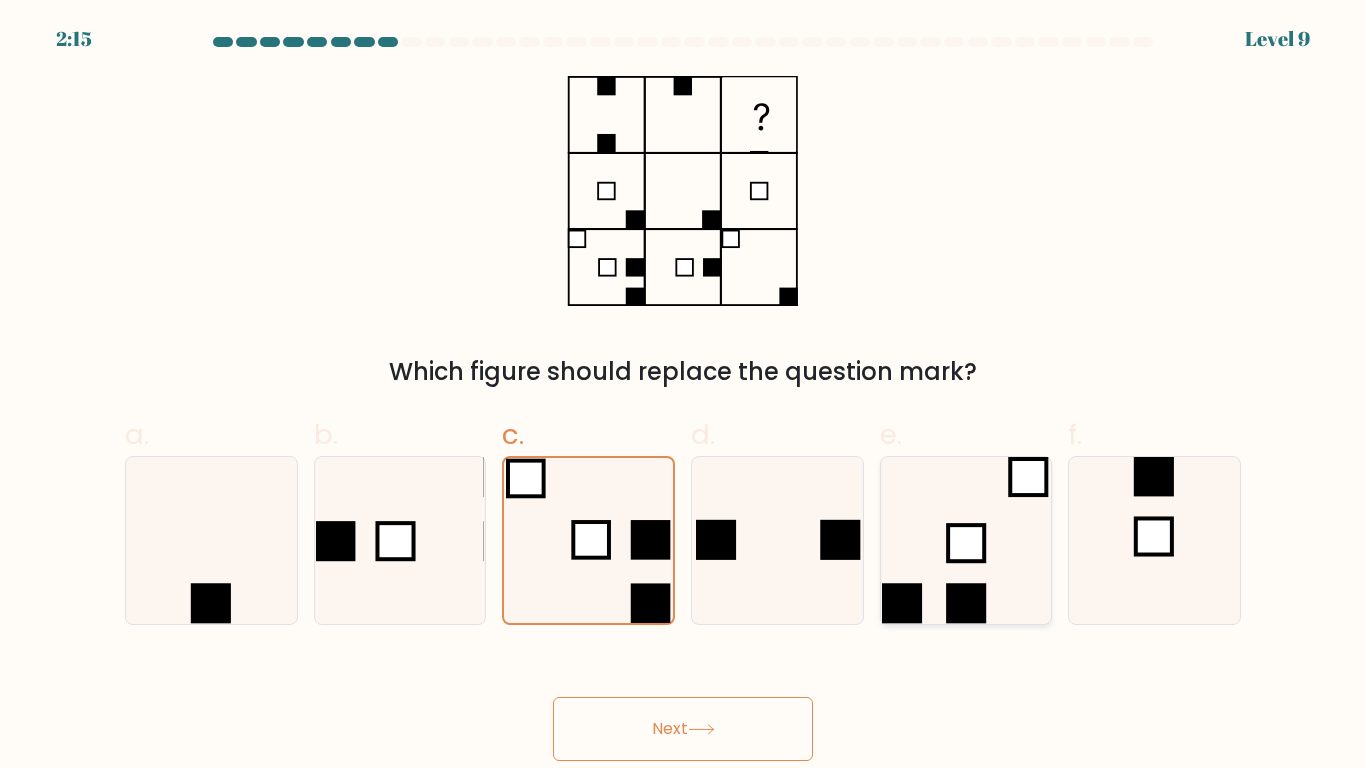 click 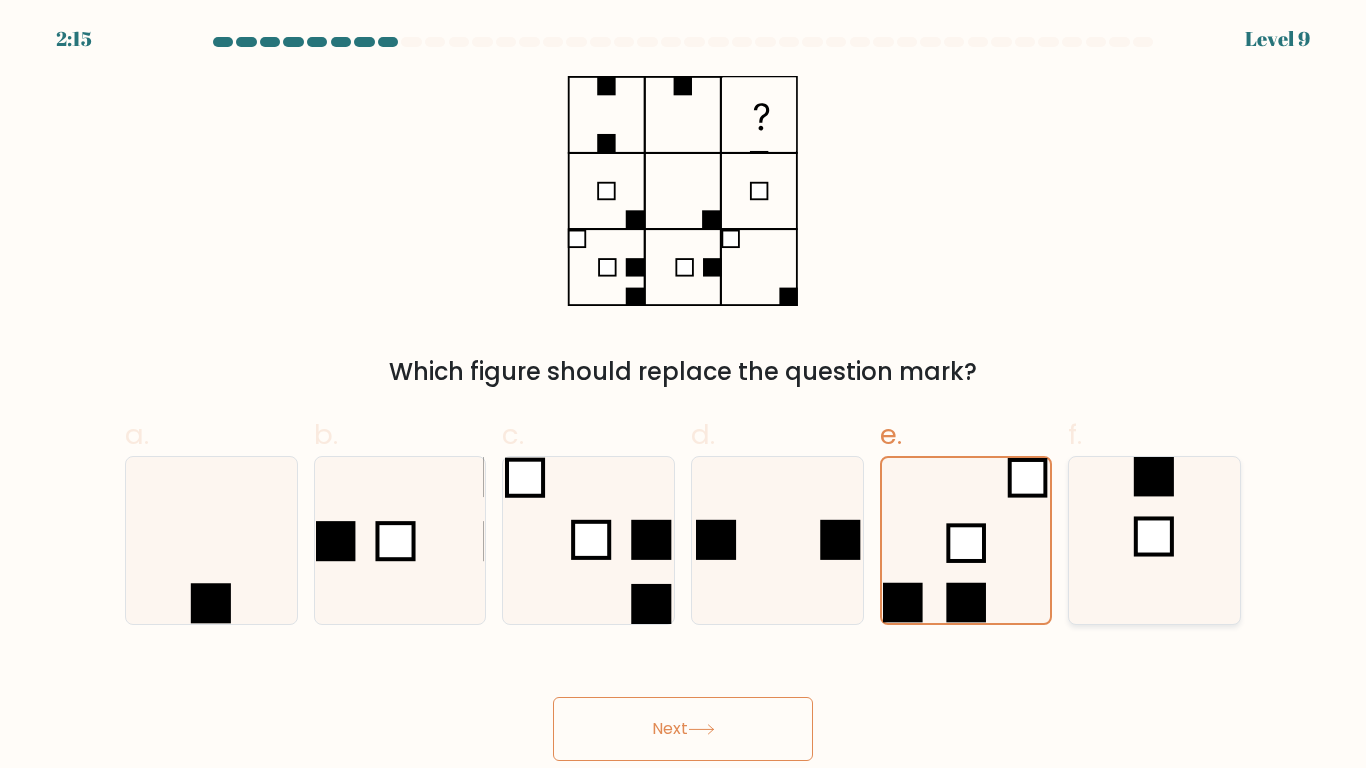 click 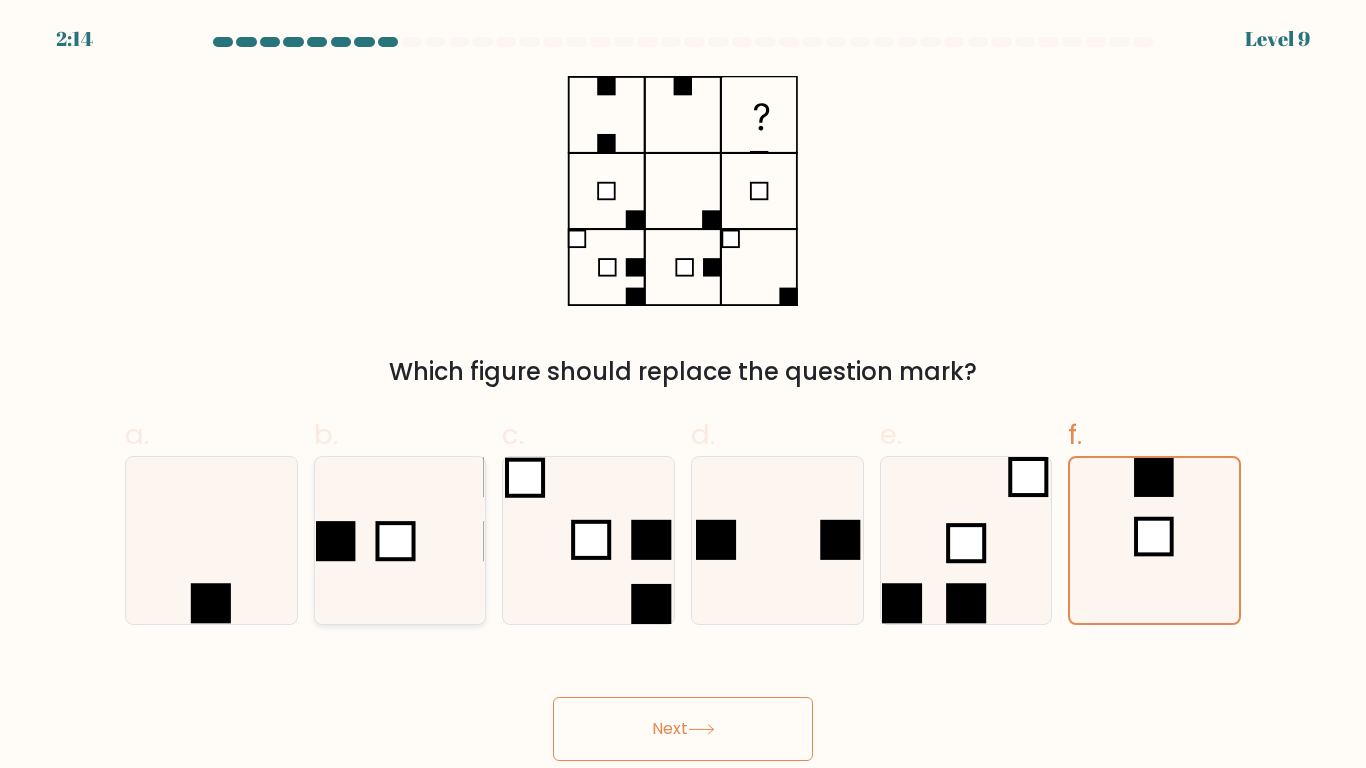 click 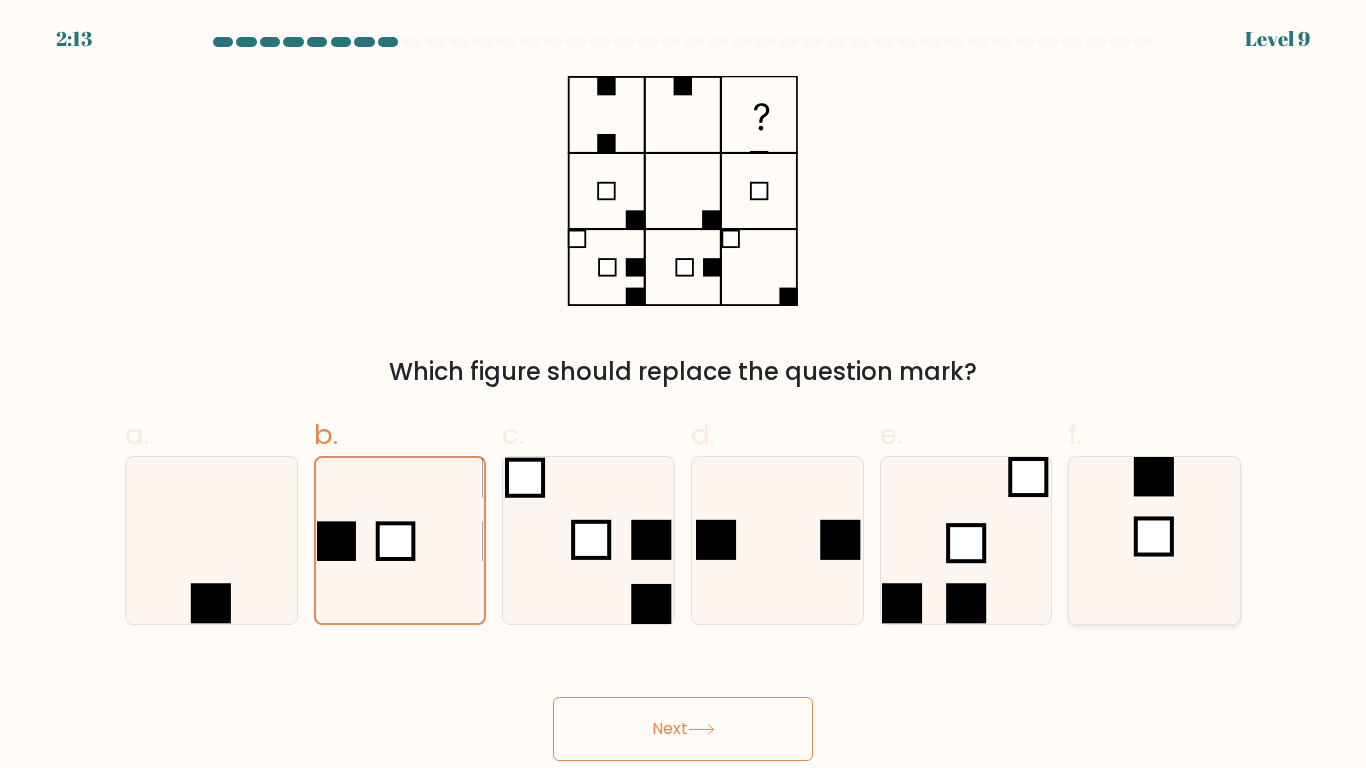 click 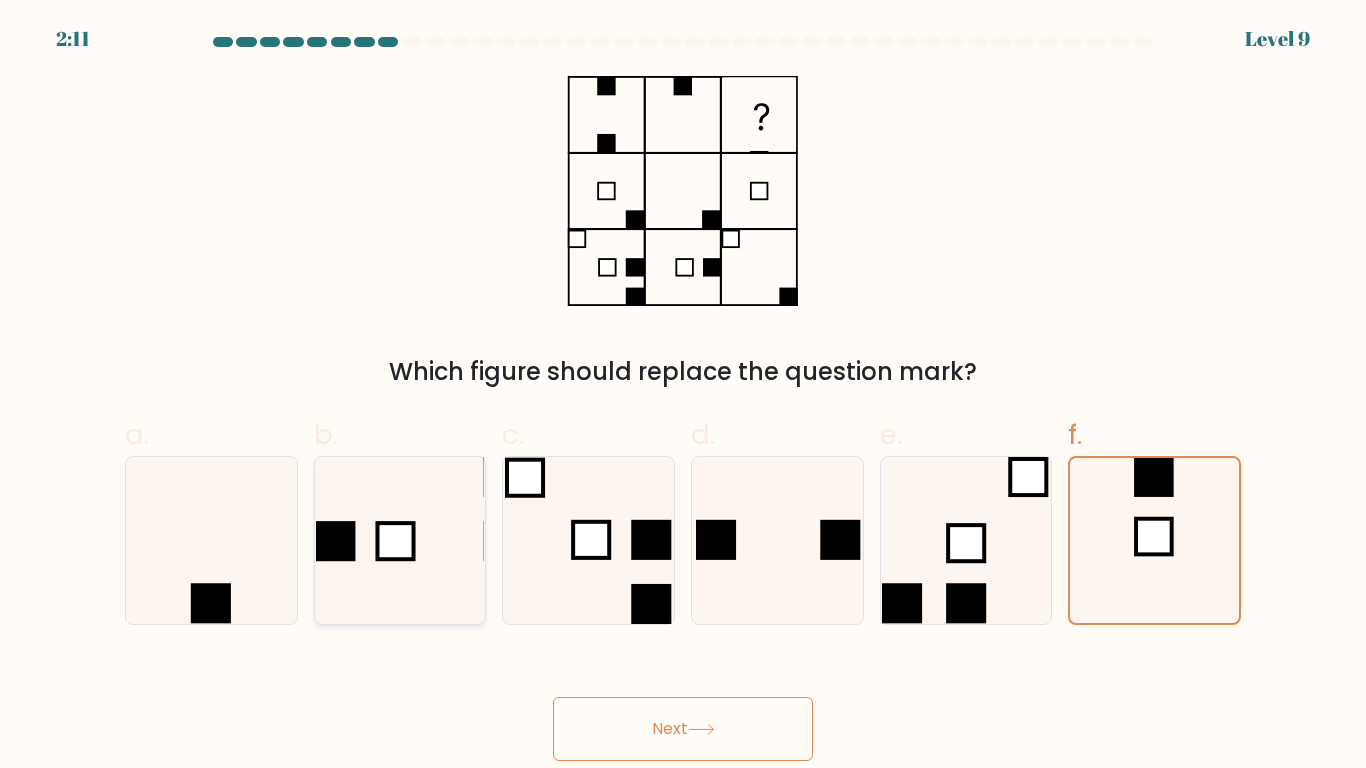 click 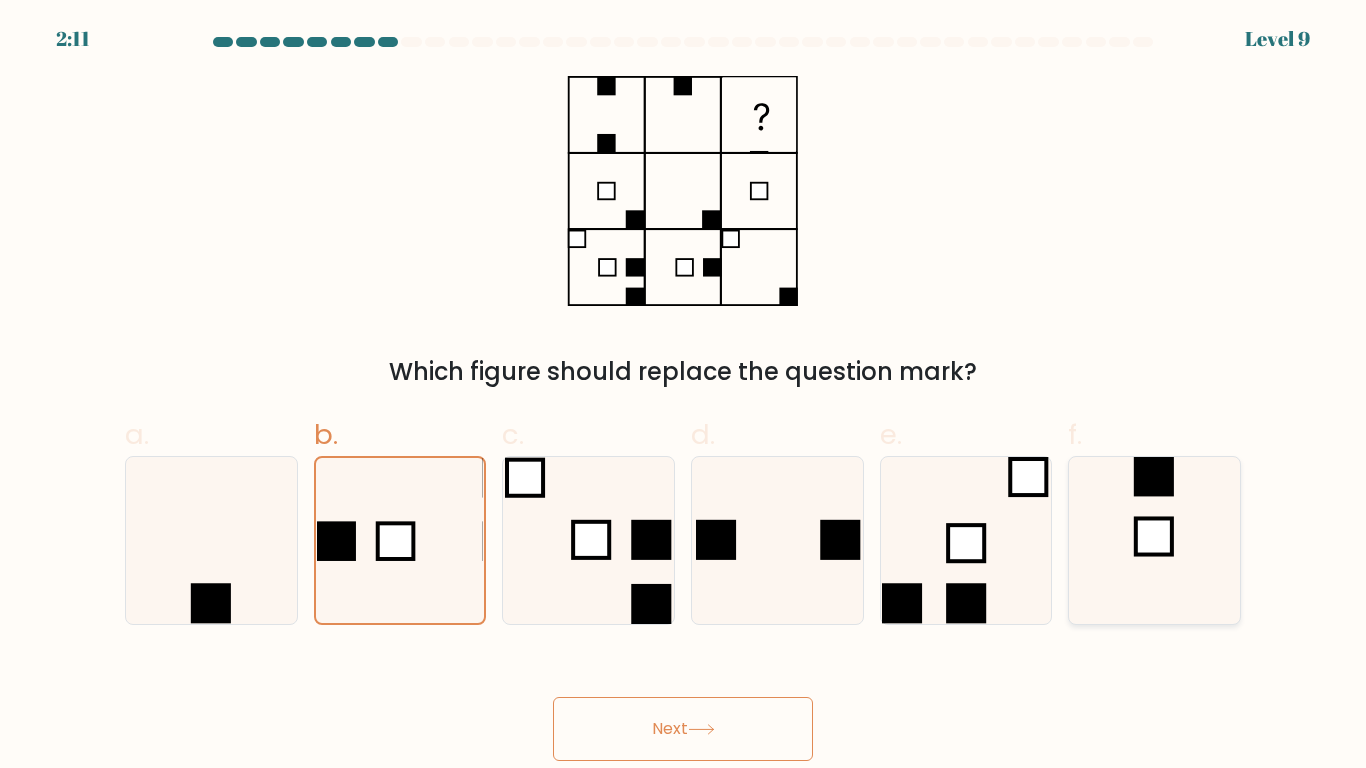 click 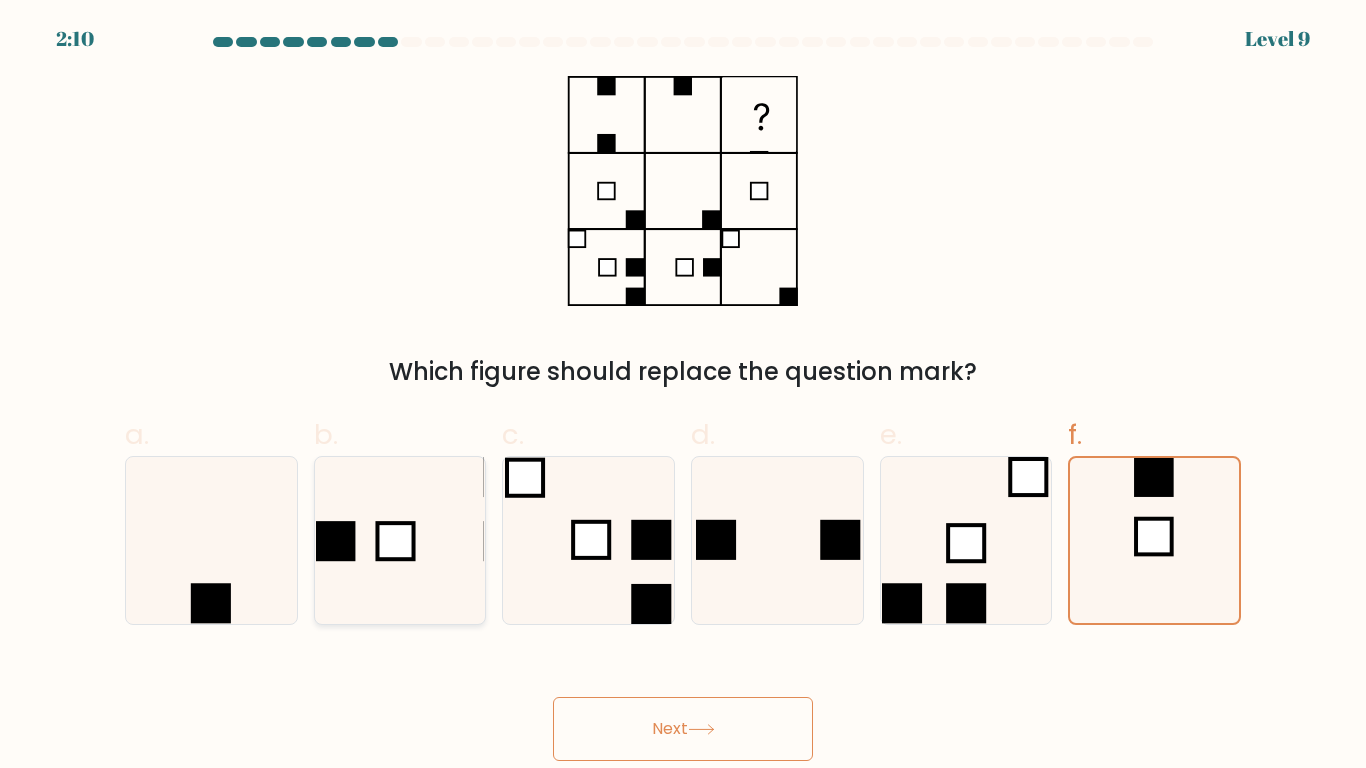 click 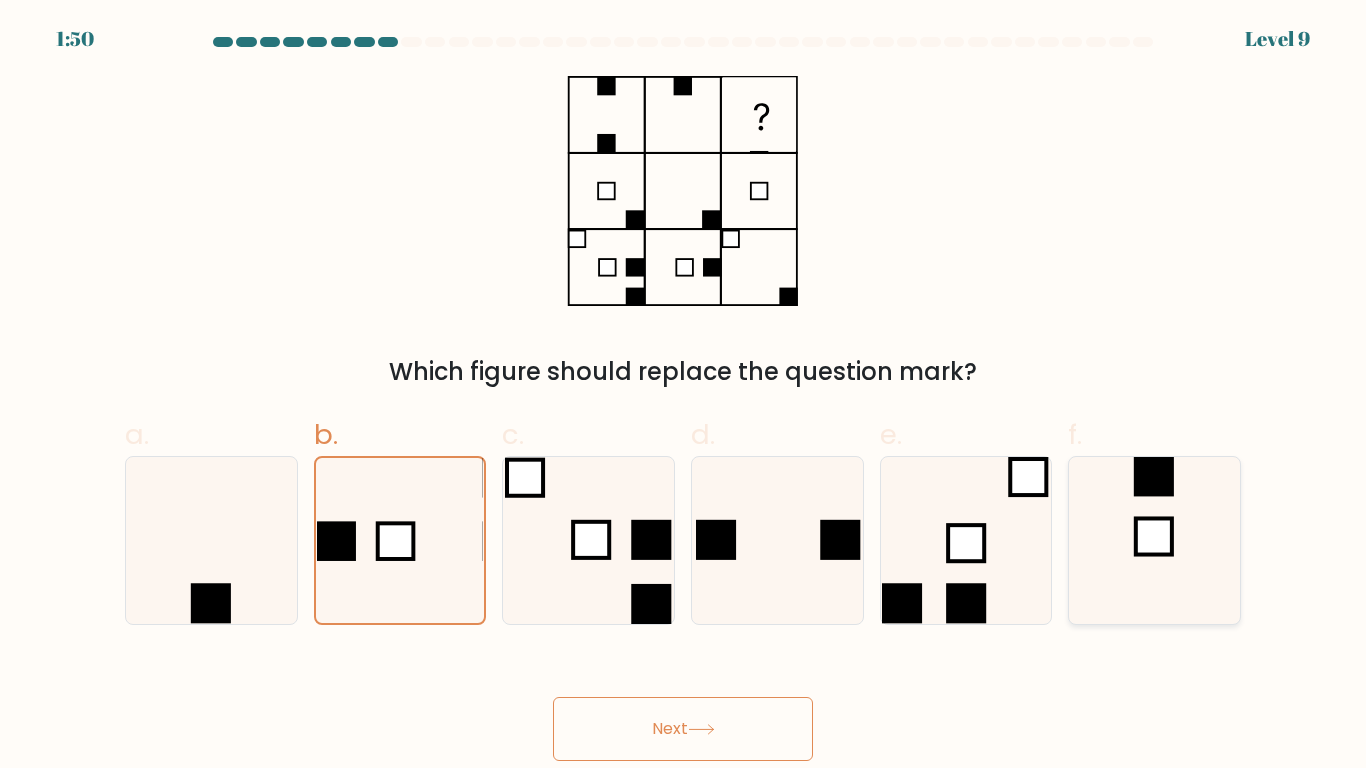 click 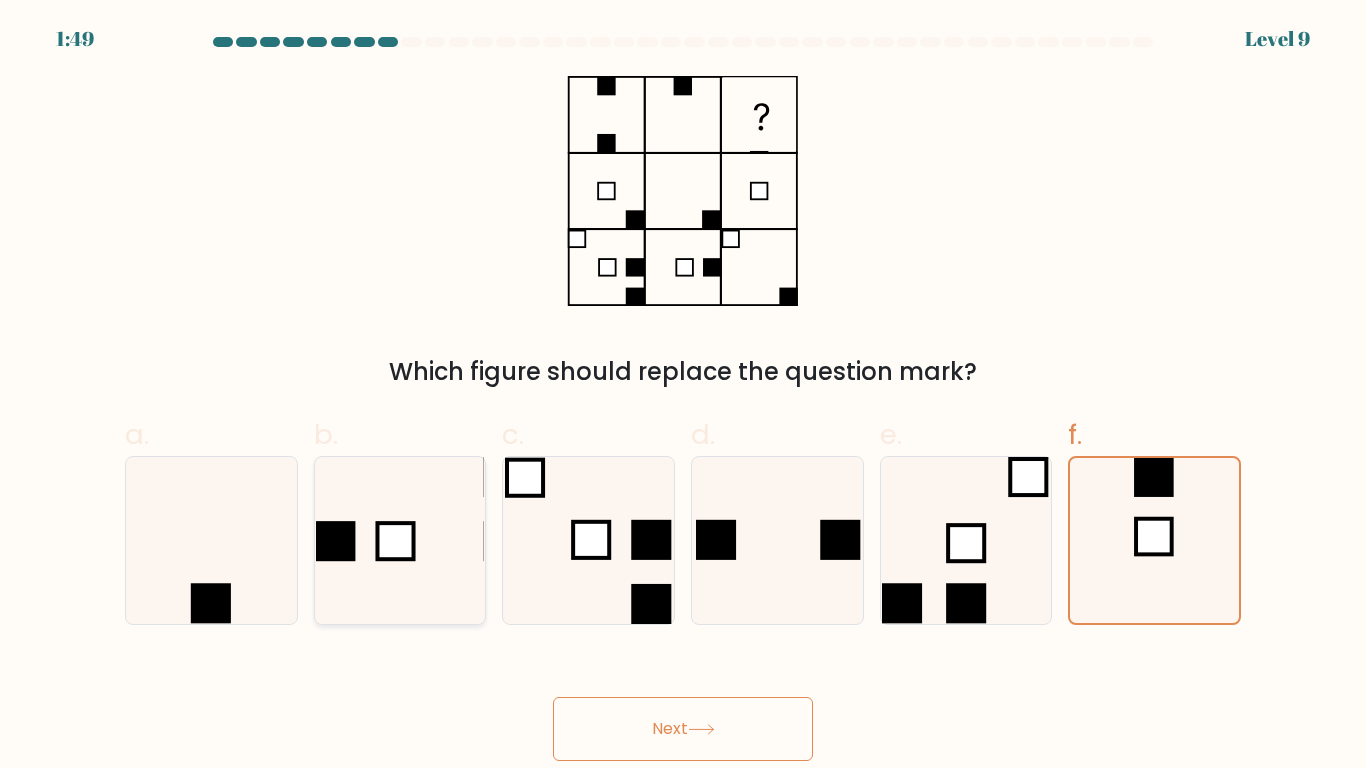 click 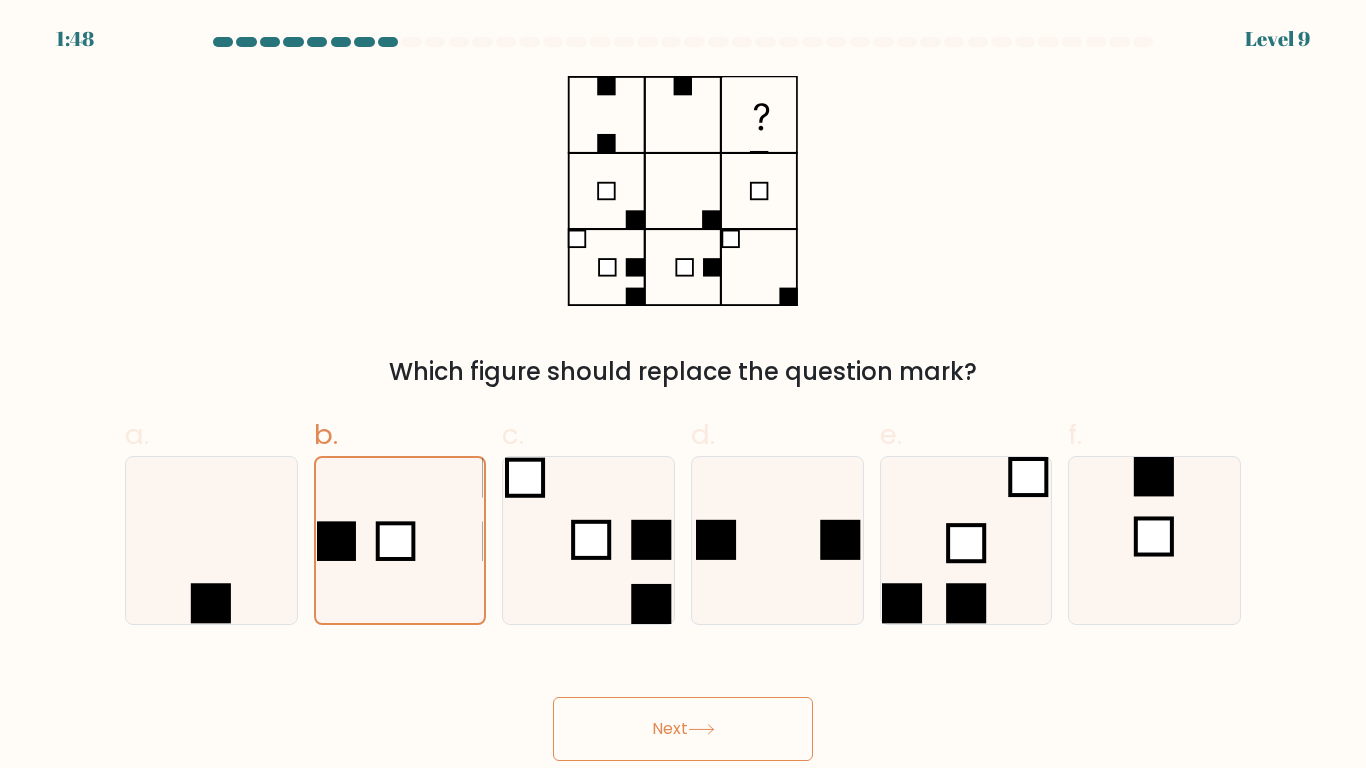 click on "a.
b.
c.
d." at bounding box center (683, 511) 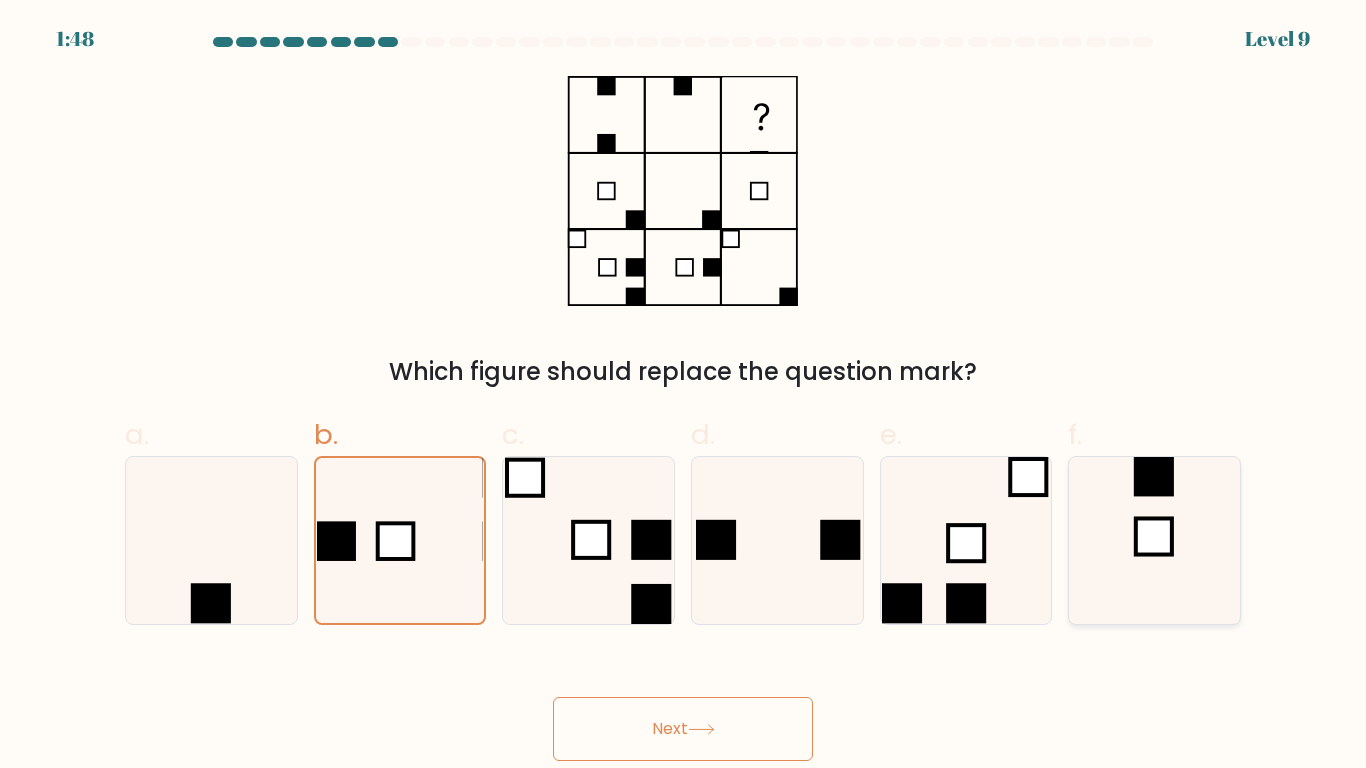 click 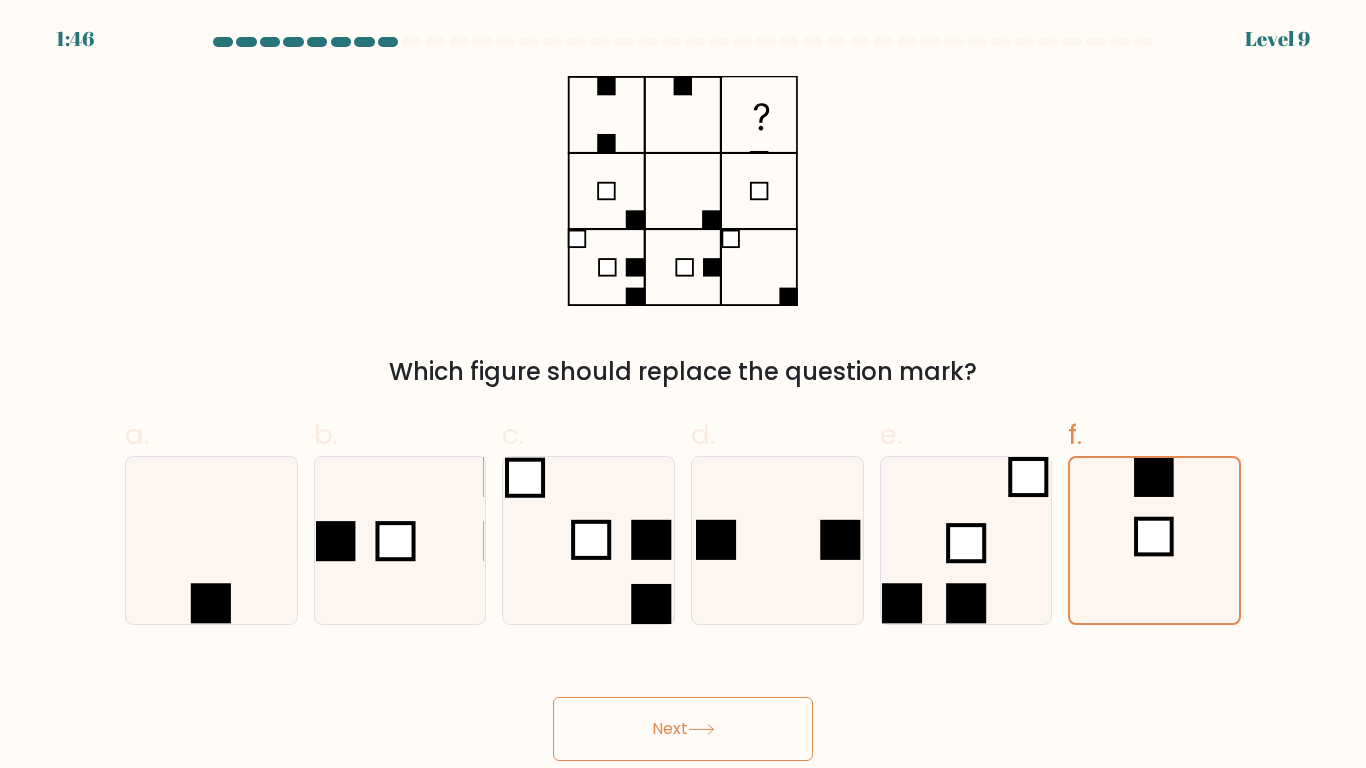 click on "Next" at bounding box center (683, 729) 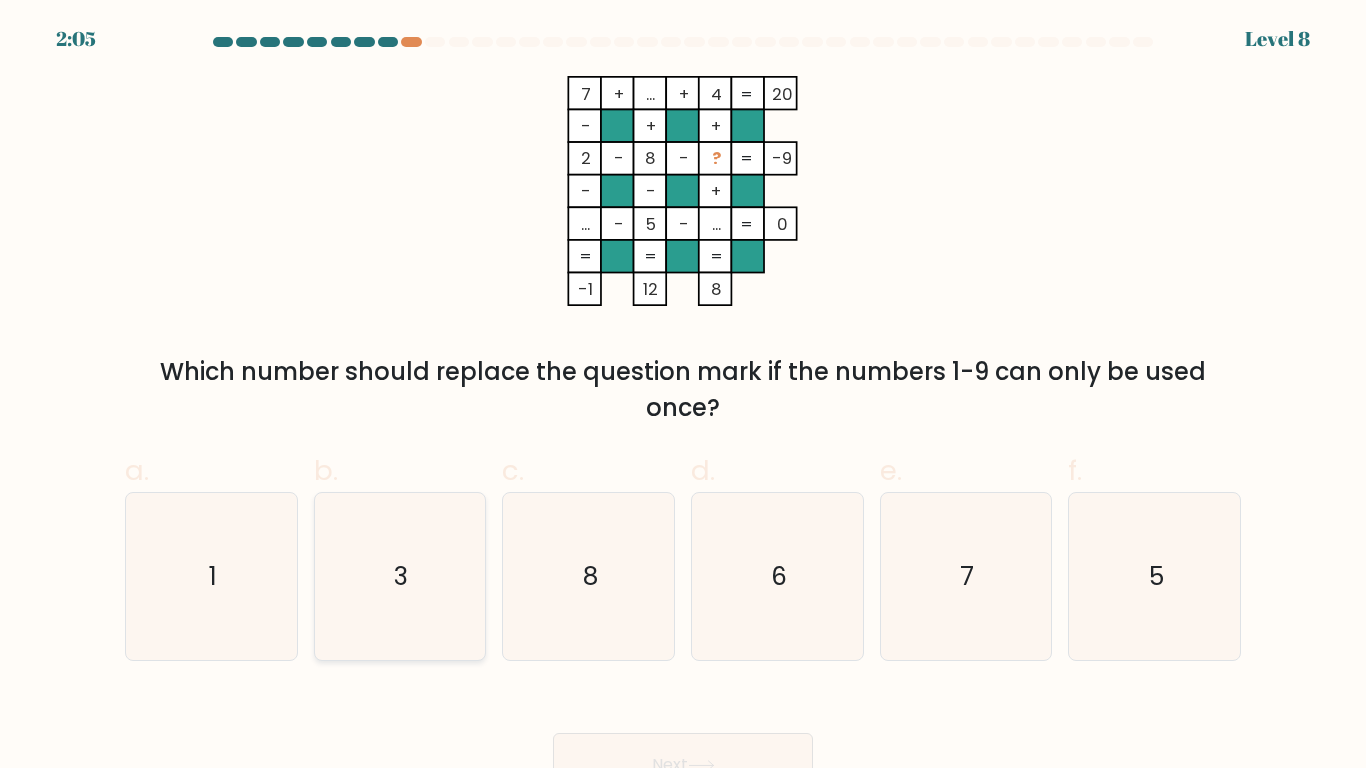 click on "3" 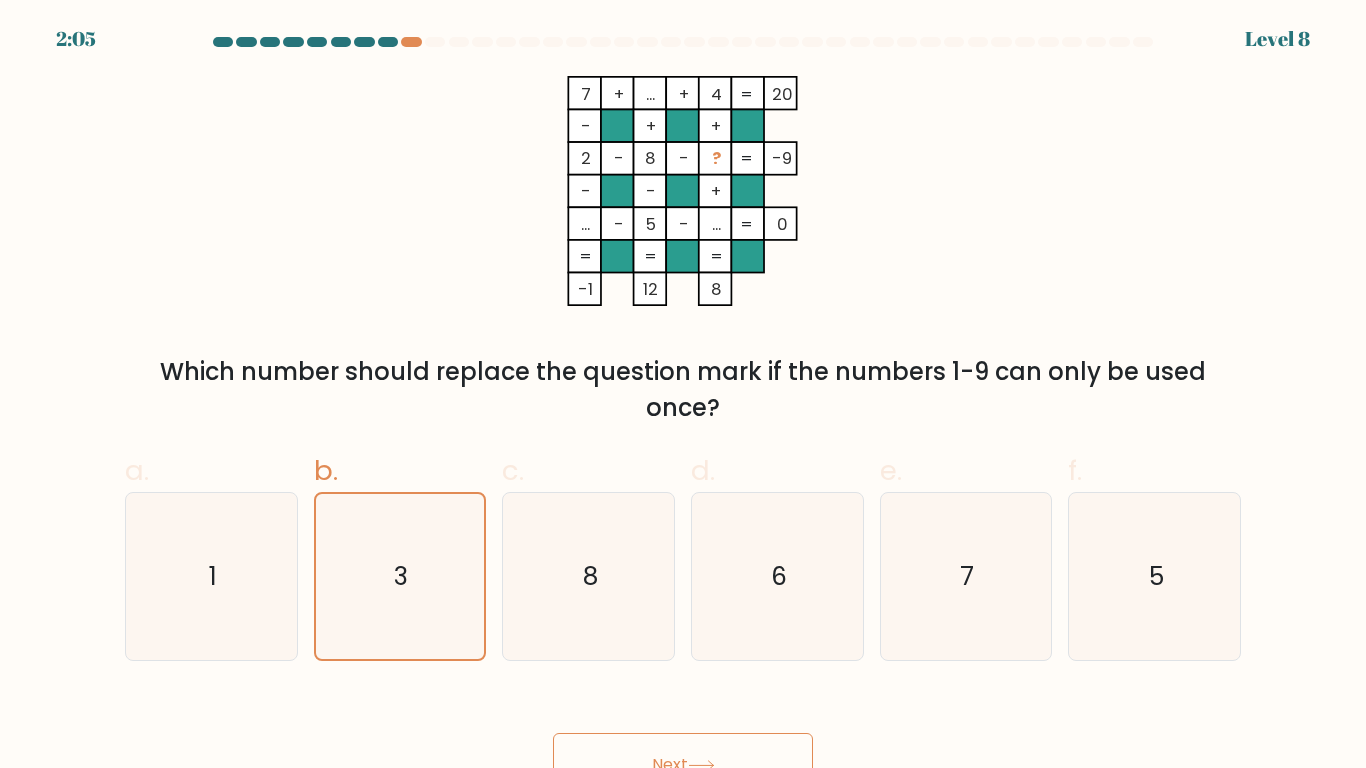 click on "Next" at bounding box center (683, 765) 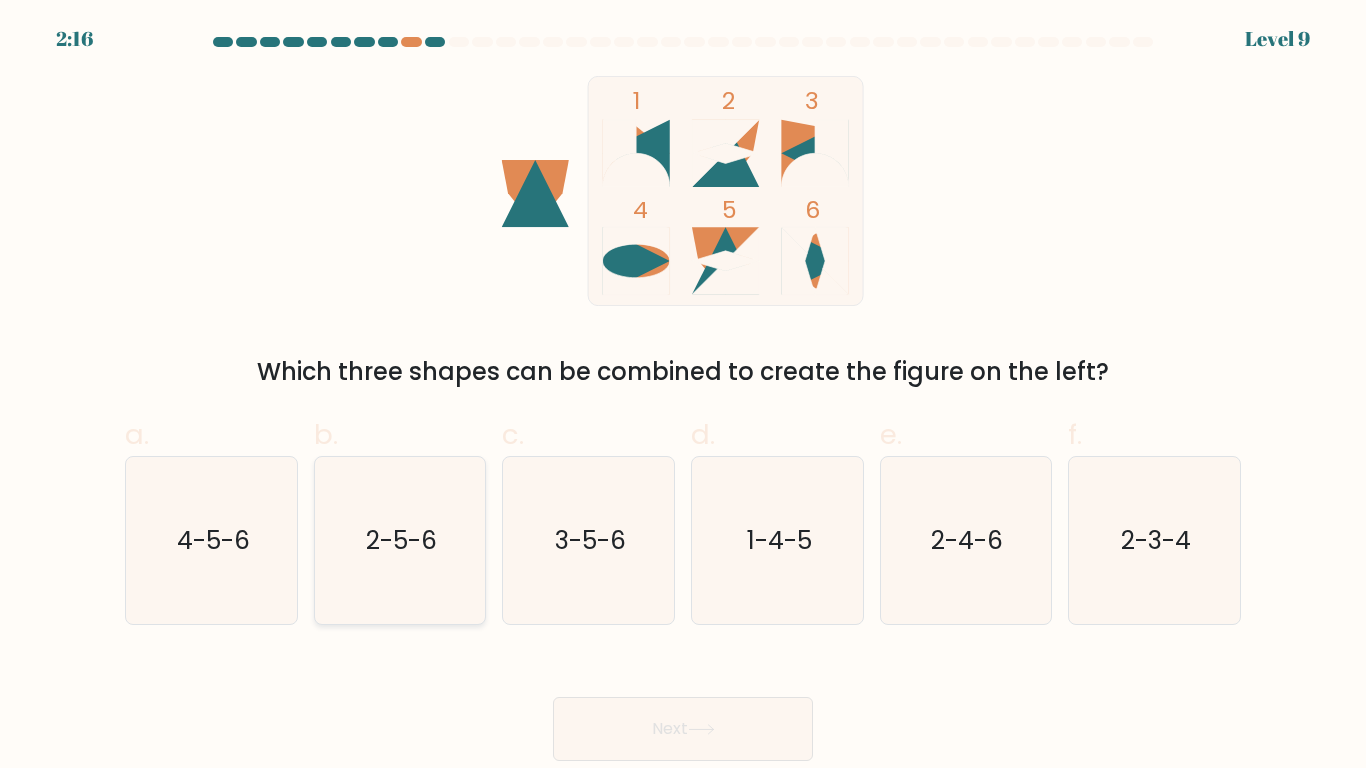 click on "2-5-6" 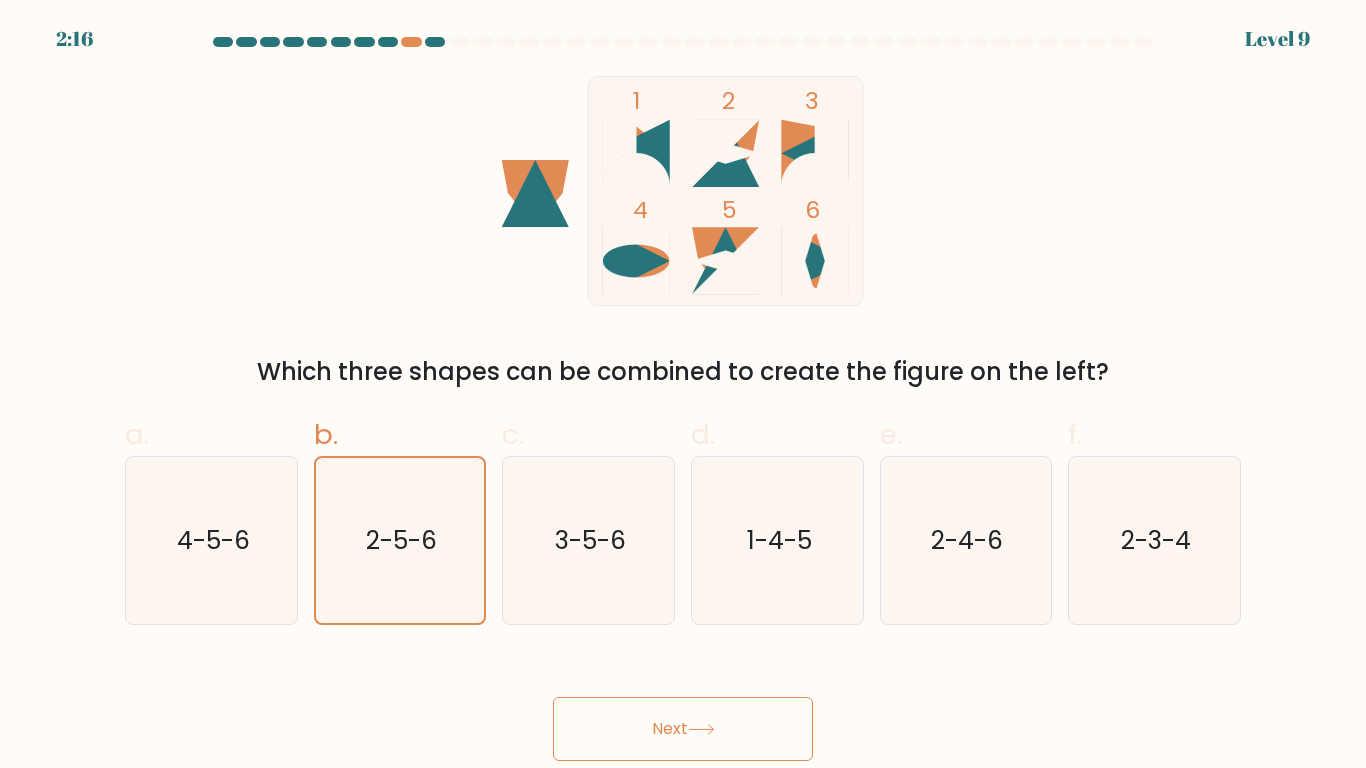 click on "Next" at bounding box center [683, 729] 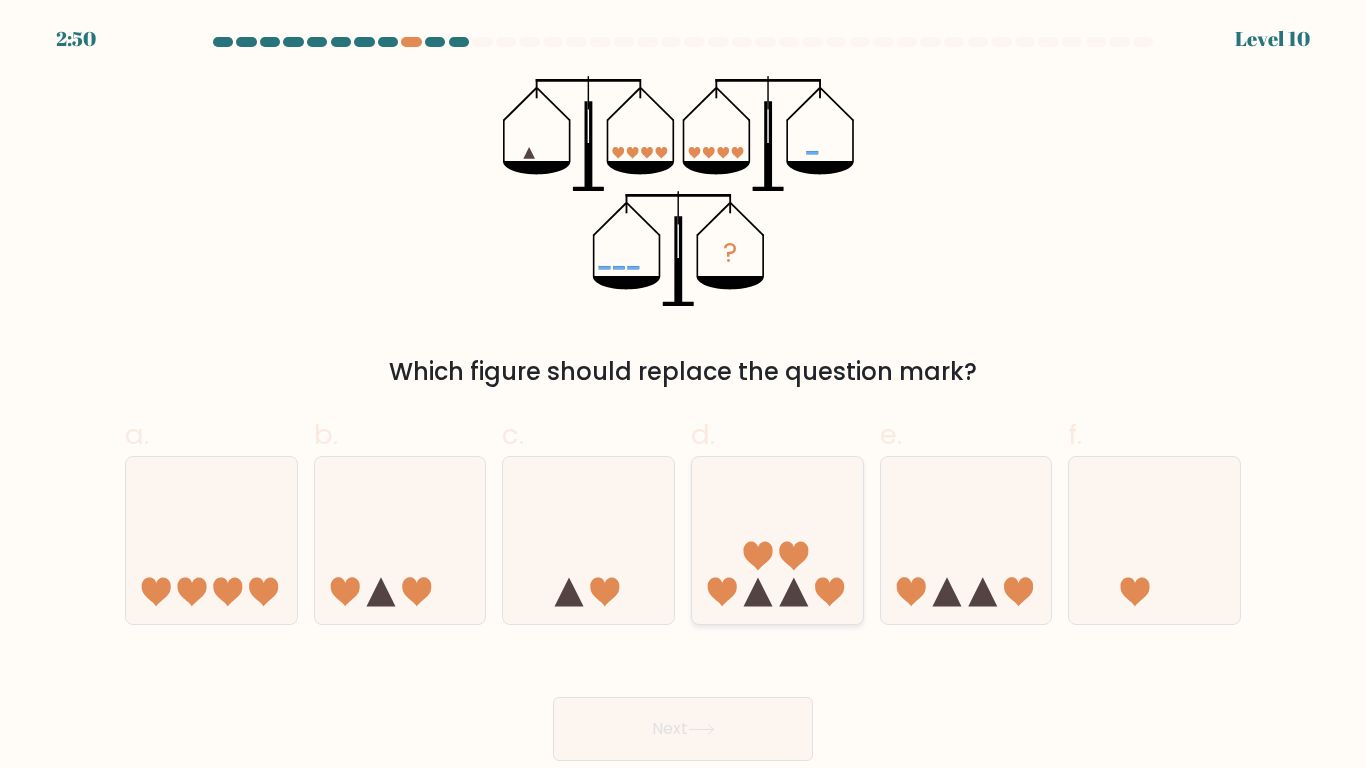 click 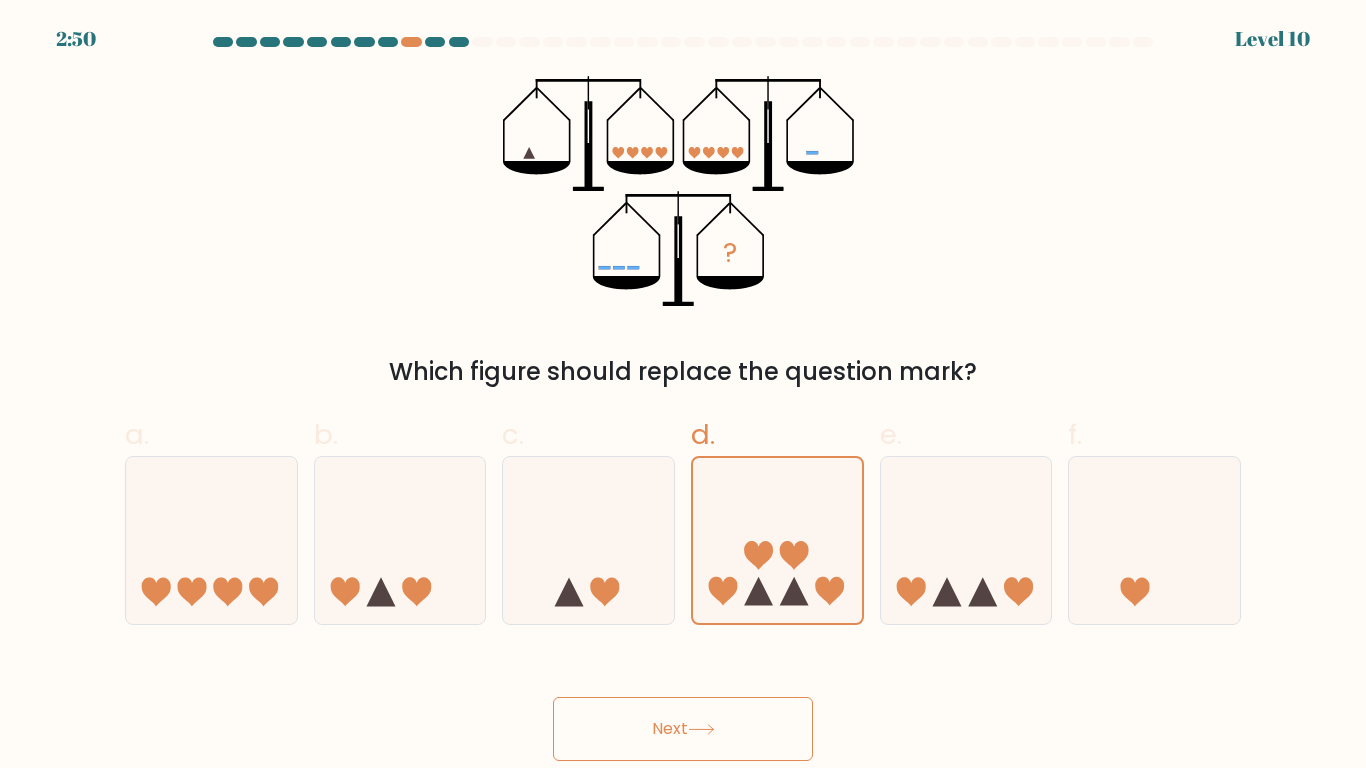 click on "Next" at bounding box center [683, 729] 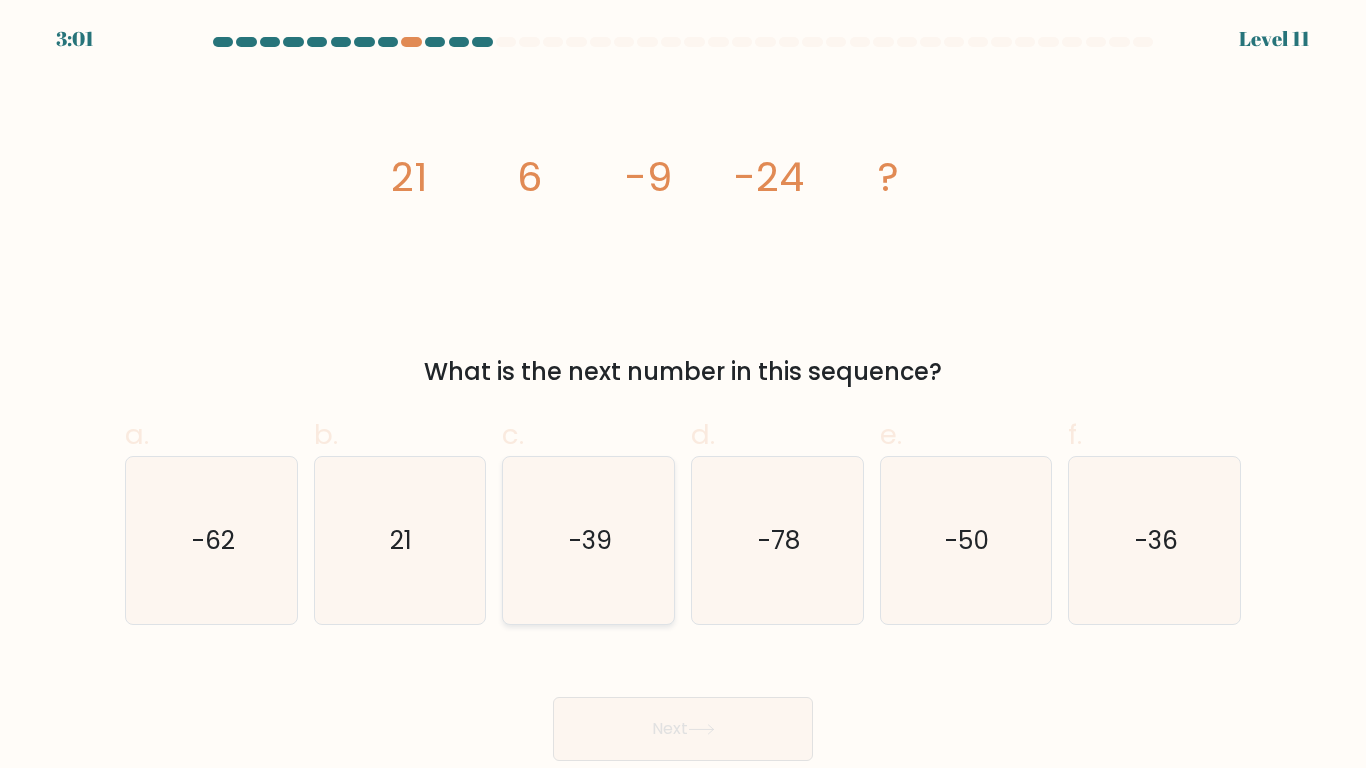 click on "-39" 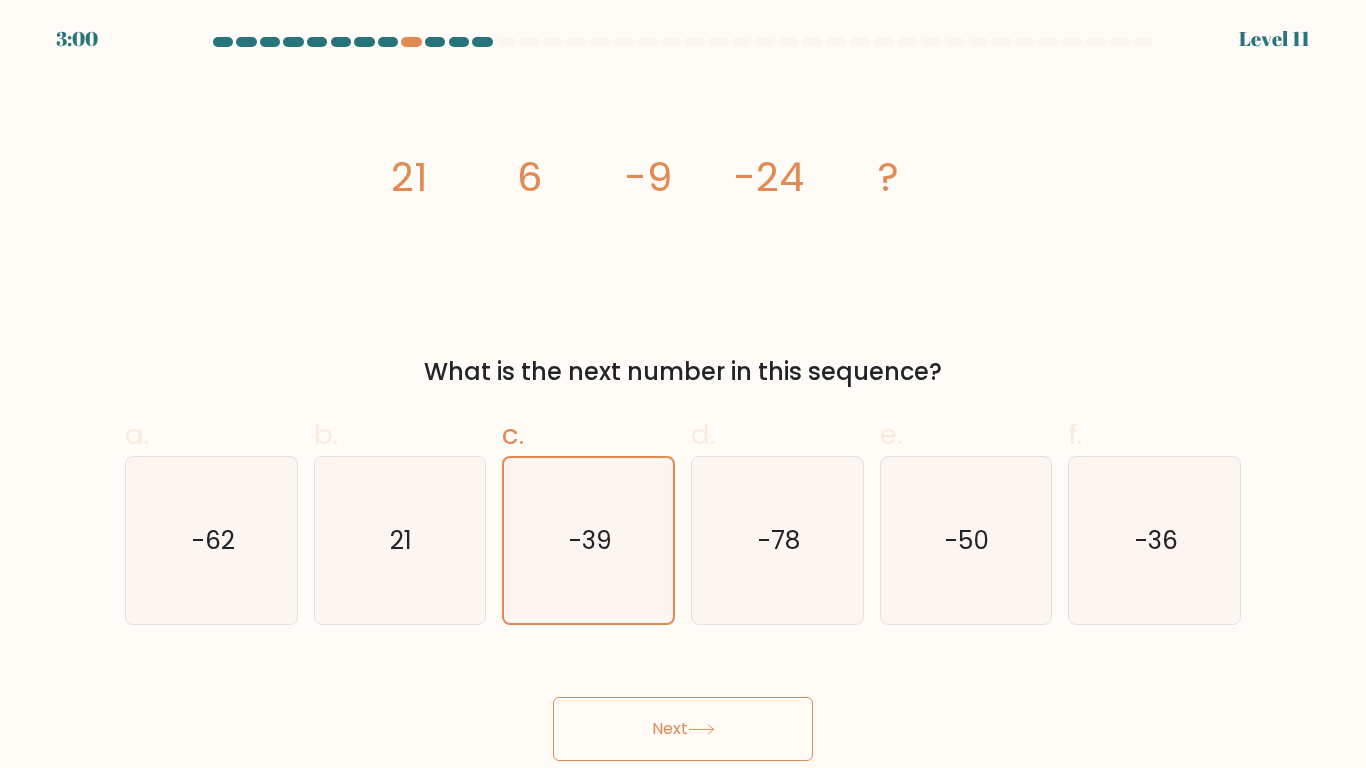 click on "Next" at bounding box center (683, 729) 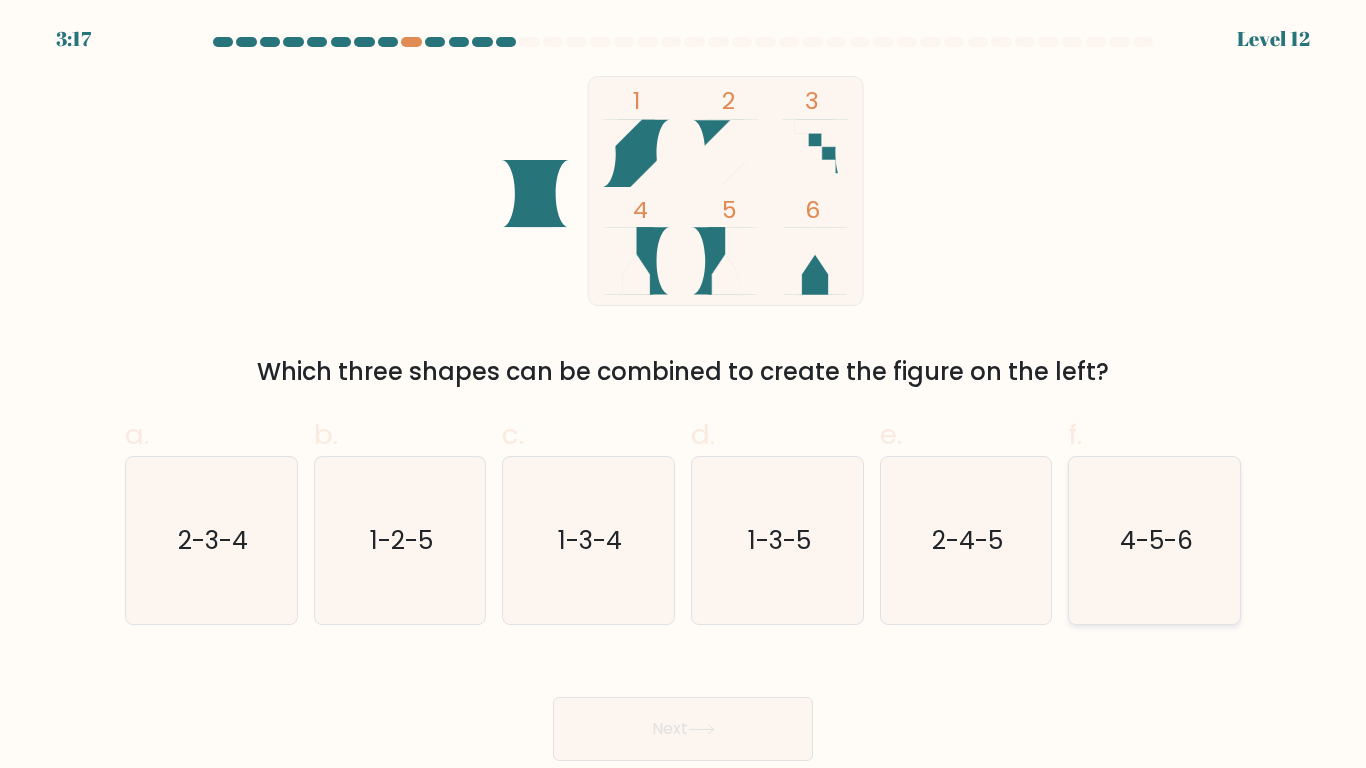 click on "4-5-6" 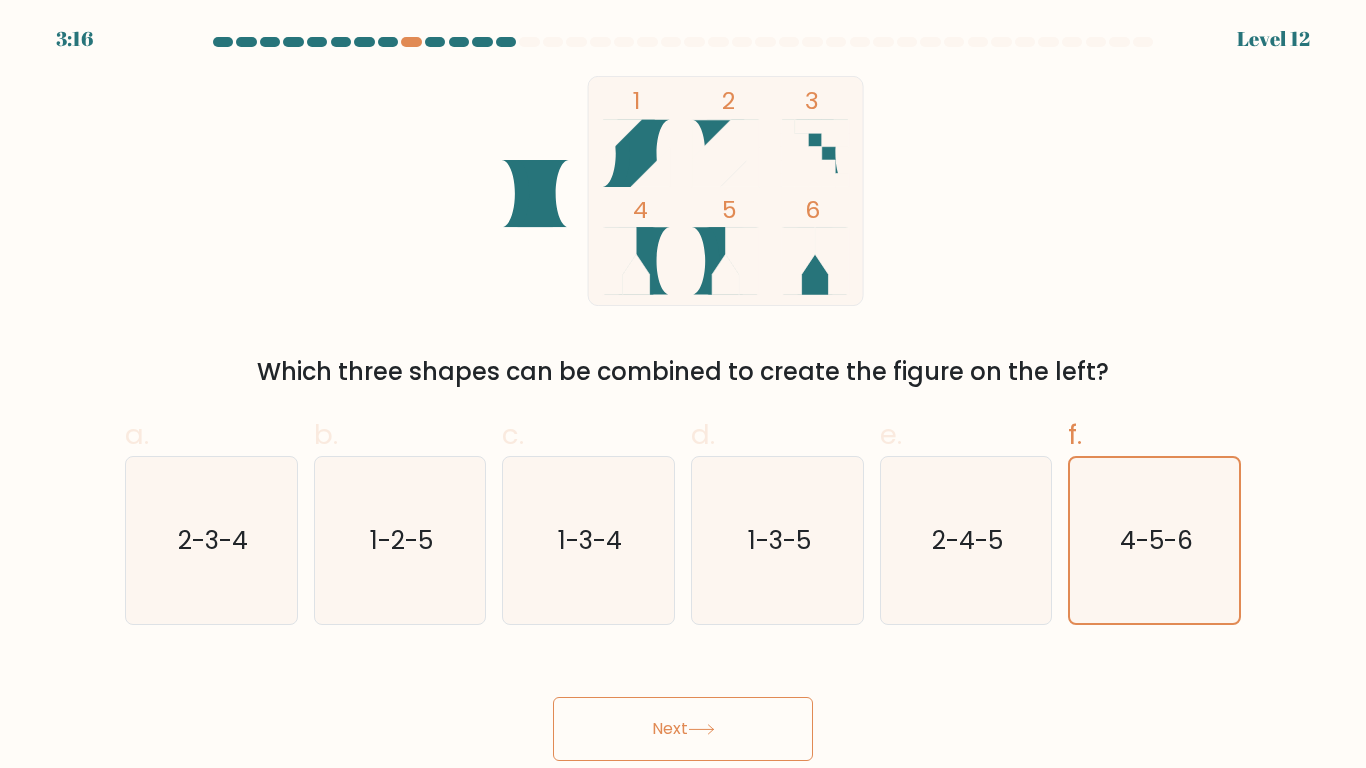 click 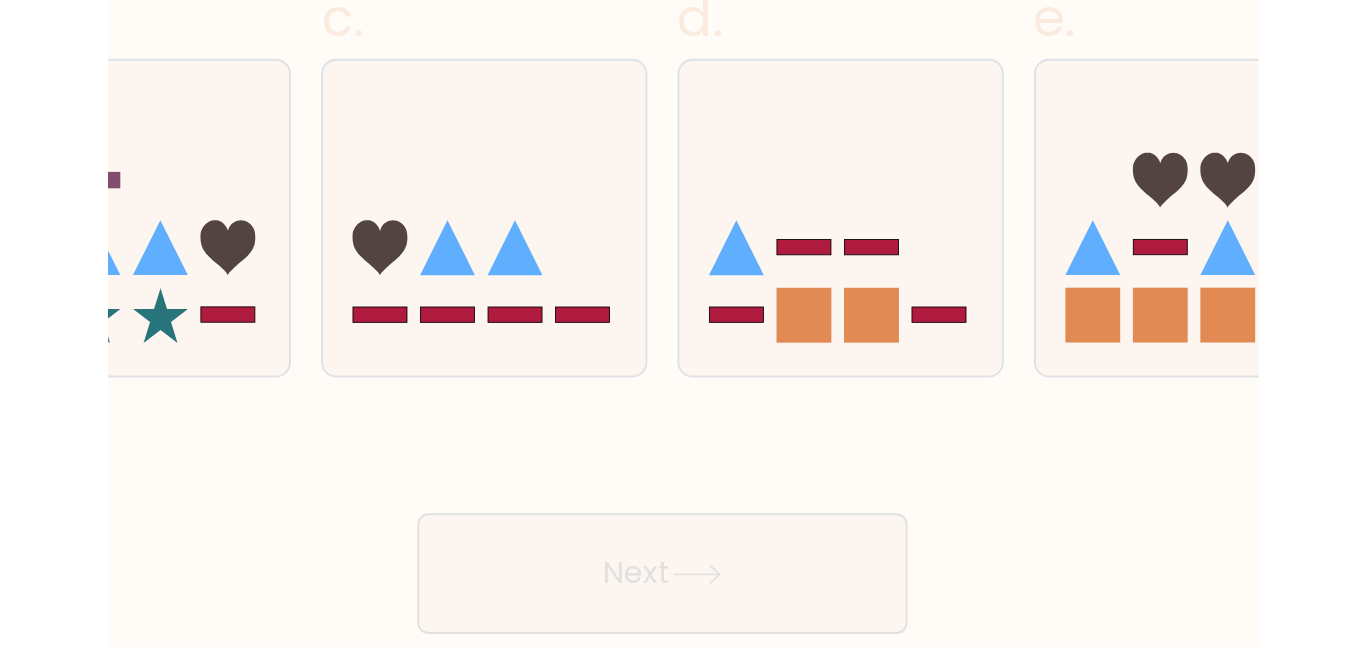 scroll, scrollTop: 0, scrollLeft: 0, axis: both 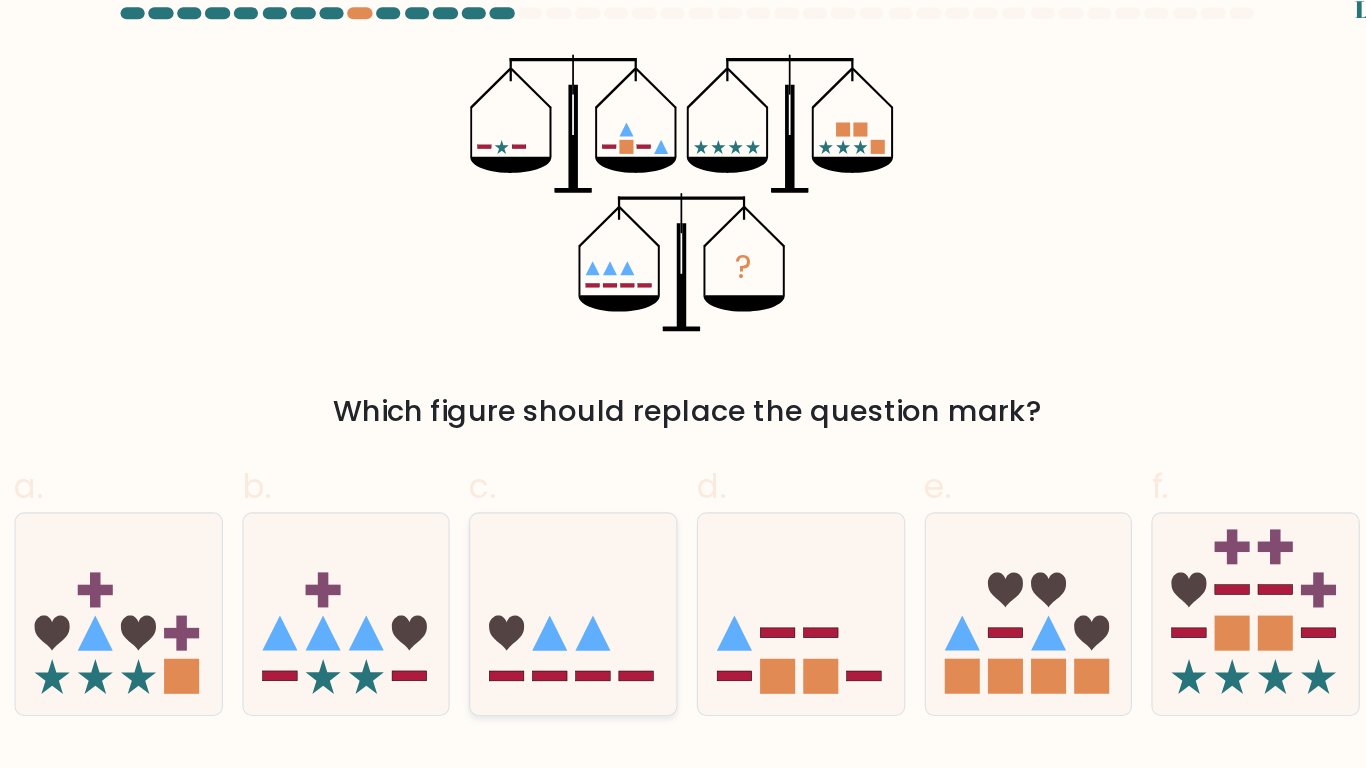 click 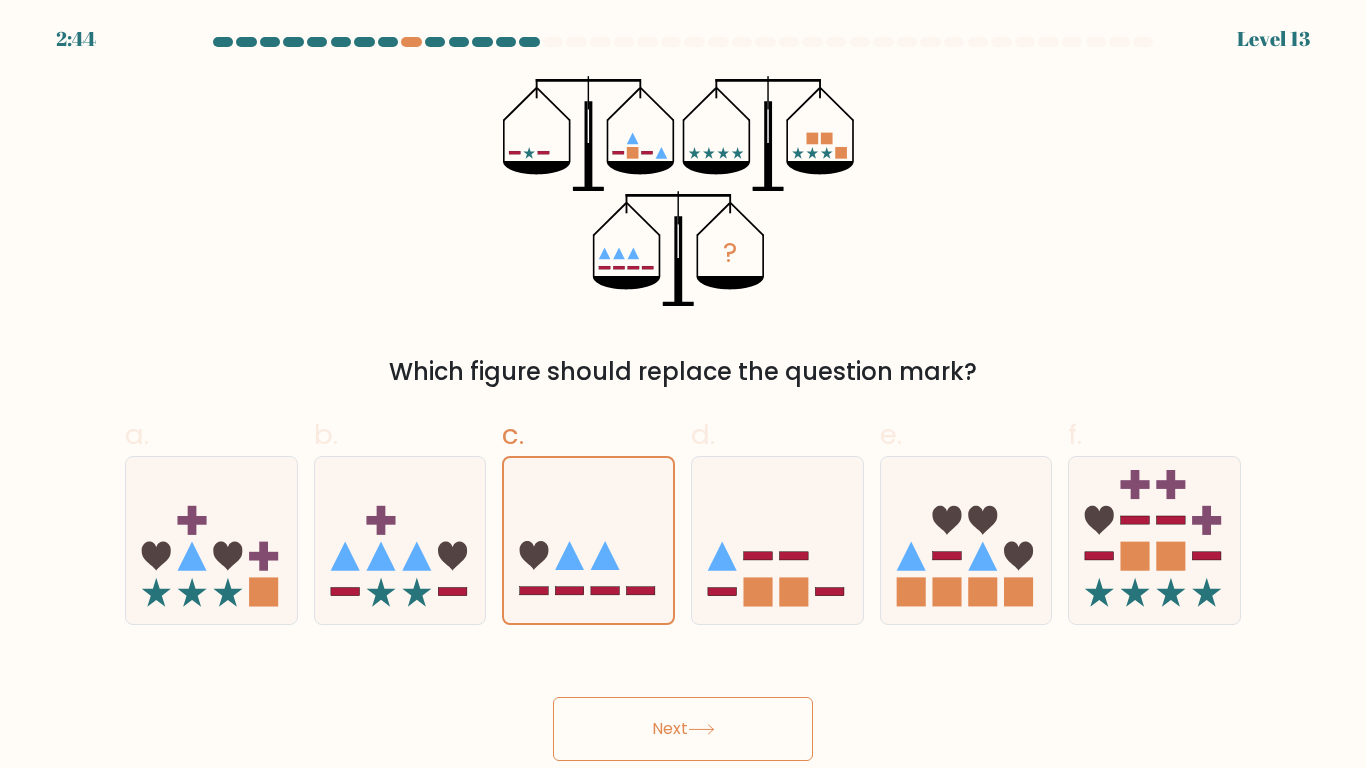 click on "Next" at bounding box center (683, 729) 